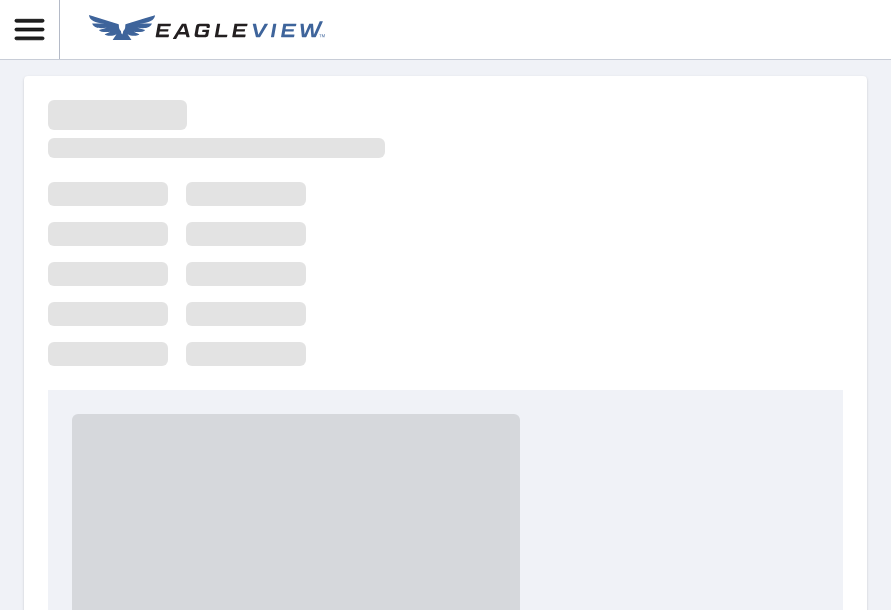 scroll, scrollTop: 0, scrollLeft: 0, axis: both 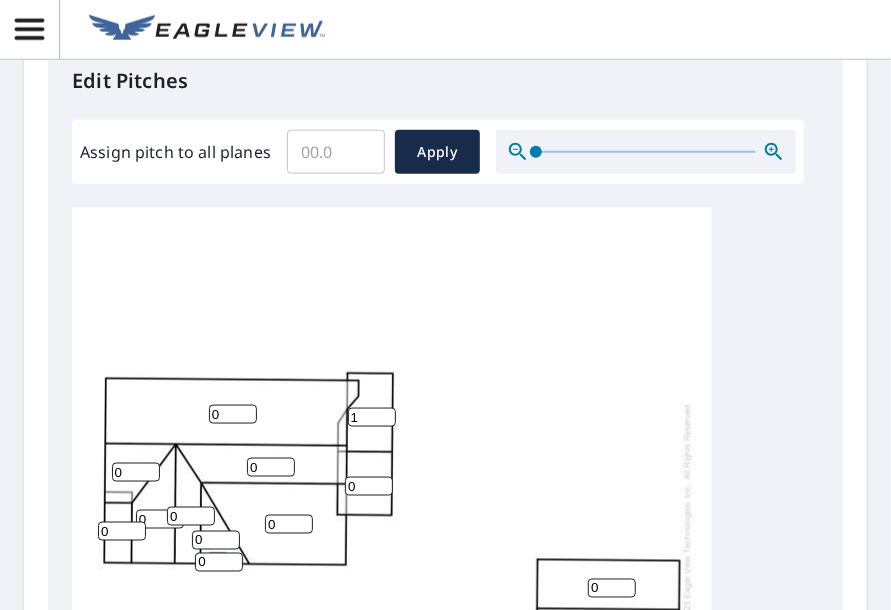 click on "1" at bounding box center (372, 417) 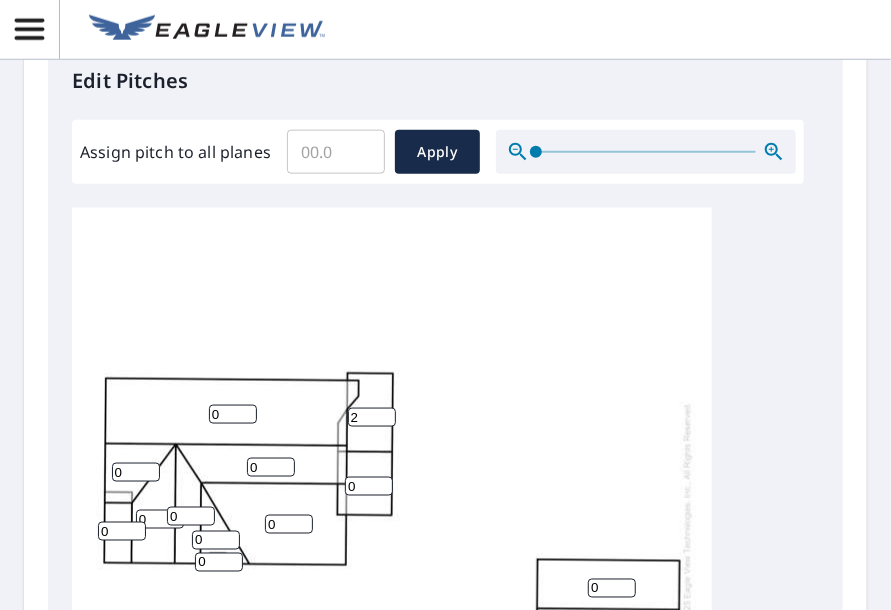 click on "2" at bounding box center (372, 417) 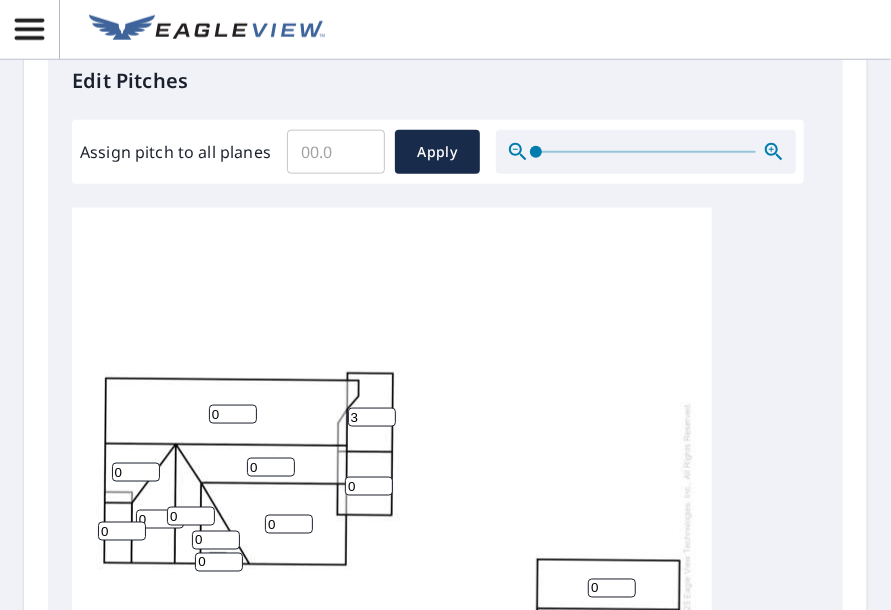 click on "3" at bounding box center [372, 417] 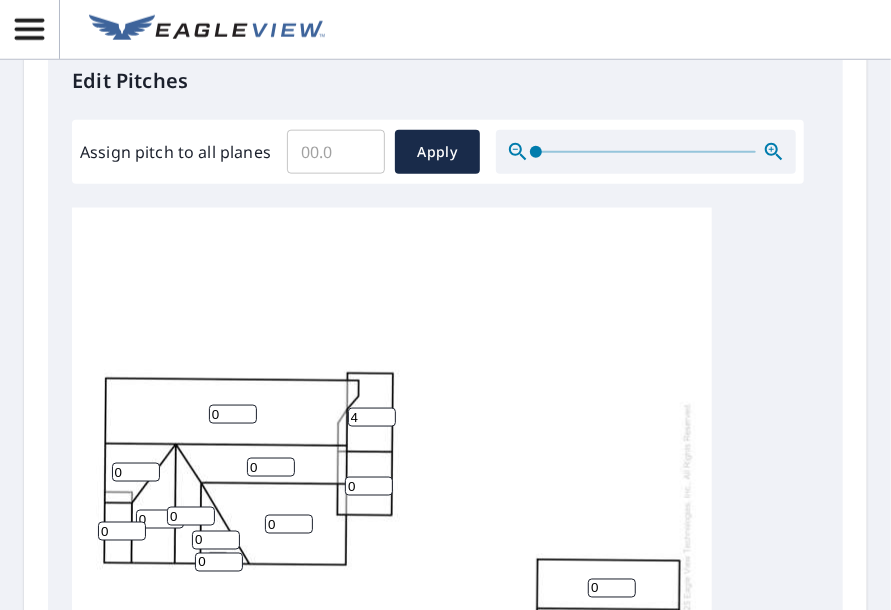 click on "4" at bounding box center [372, 417] 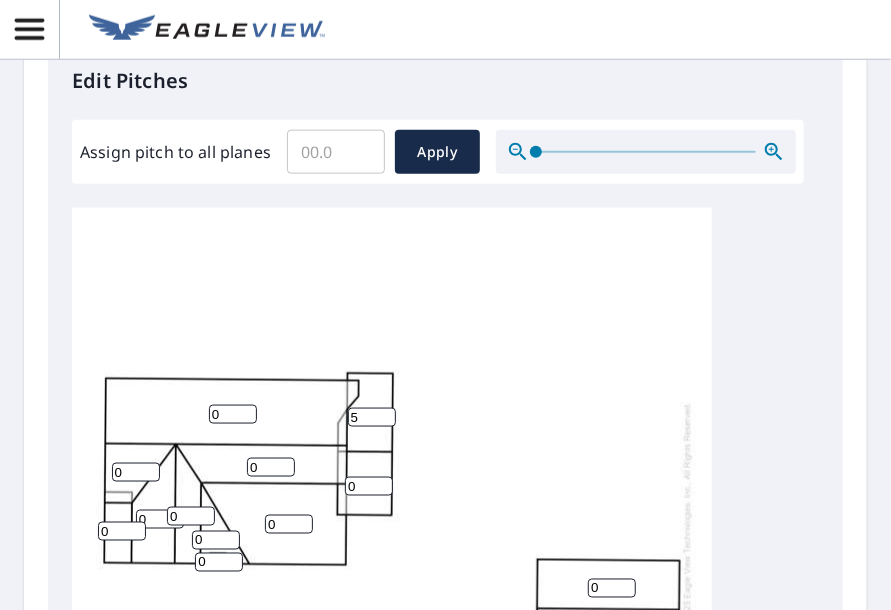 type on "5" 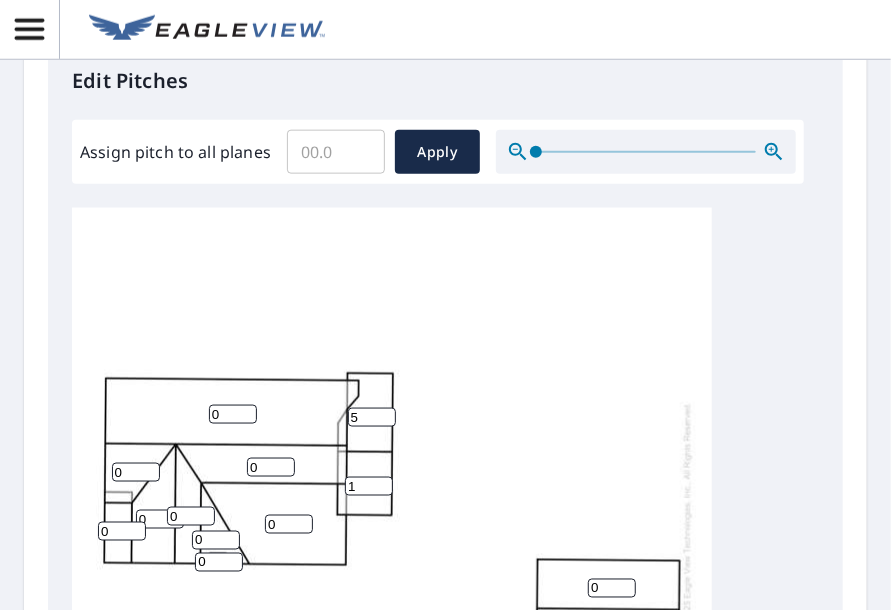 click on "1" at bounding box center [369, 486] 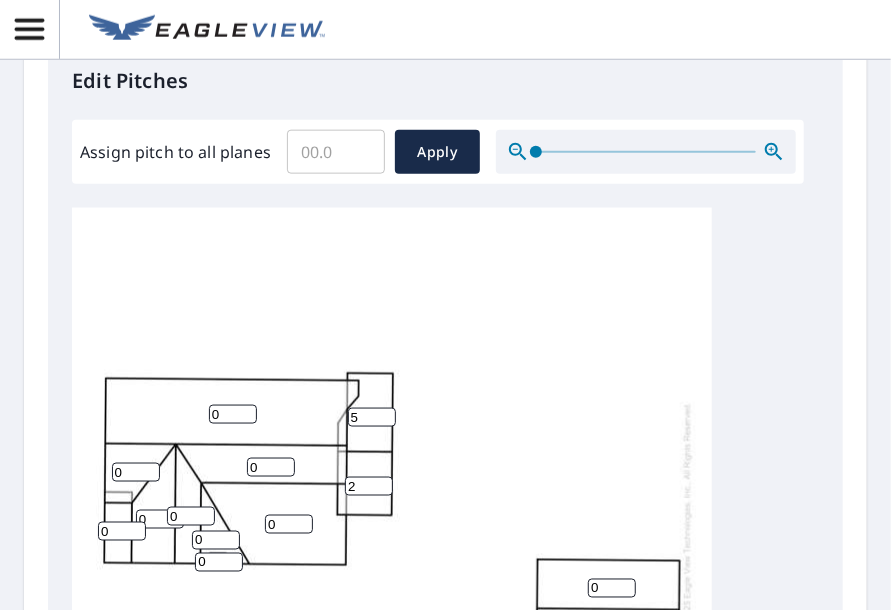click on "2" at bounding box center (369, 486) 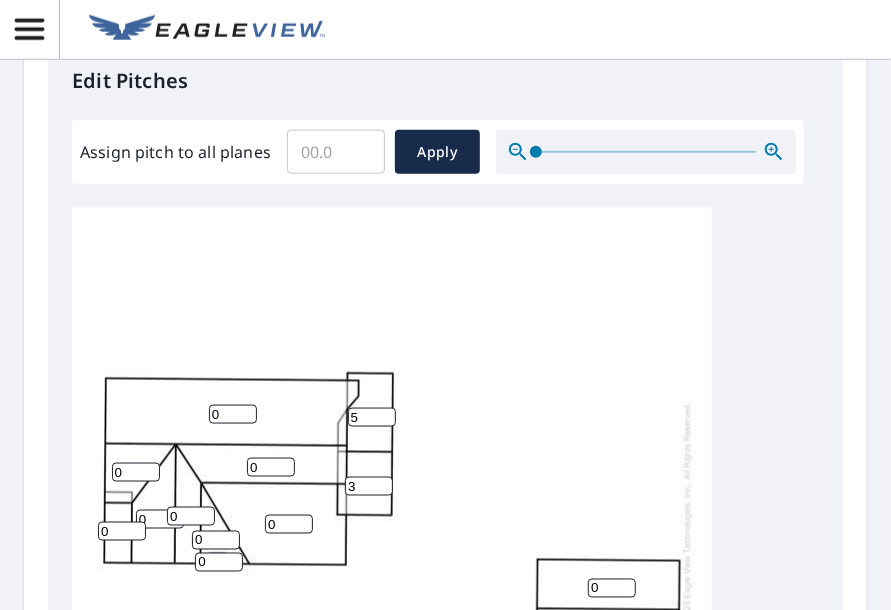 click on "3" at bounding box center [369, 486] 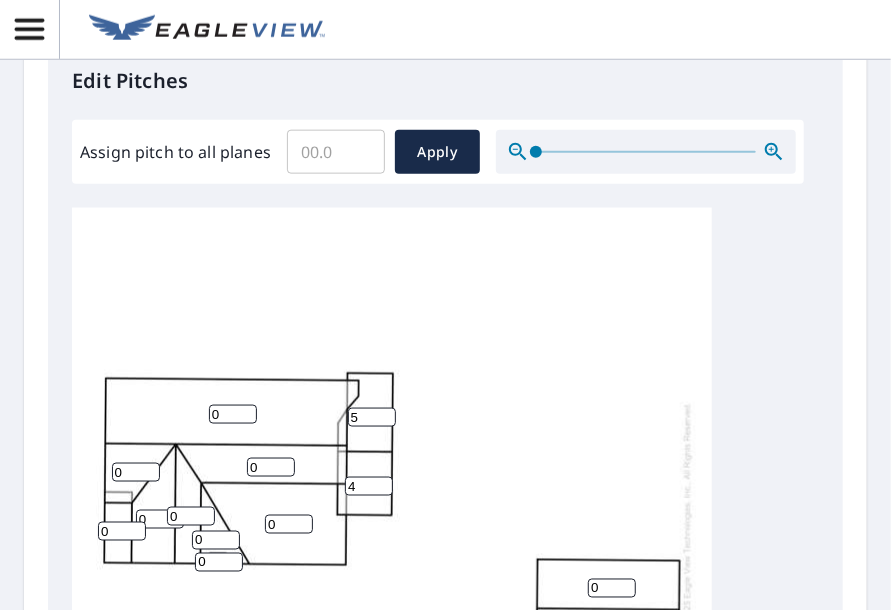 click on "4" at bounding box center (369, 486) 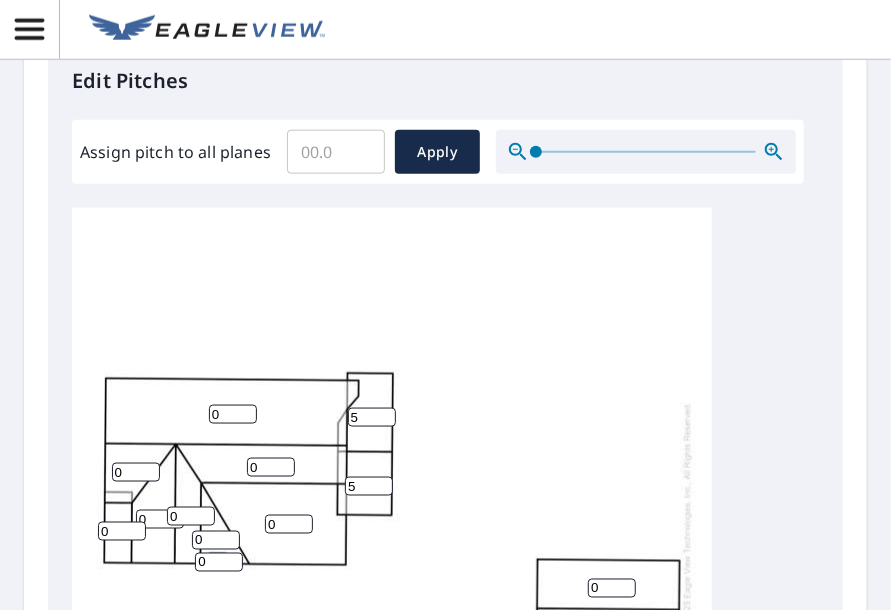 type on "5" 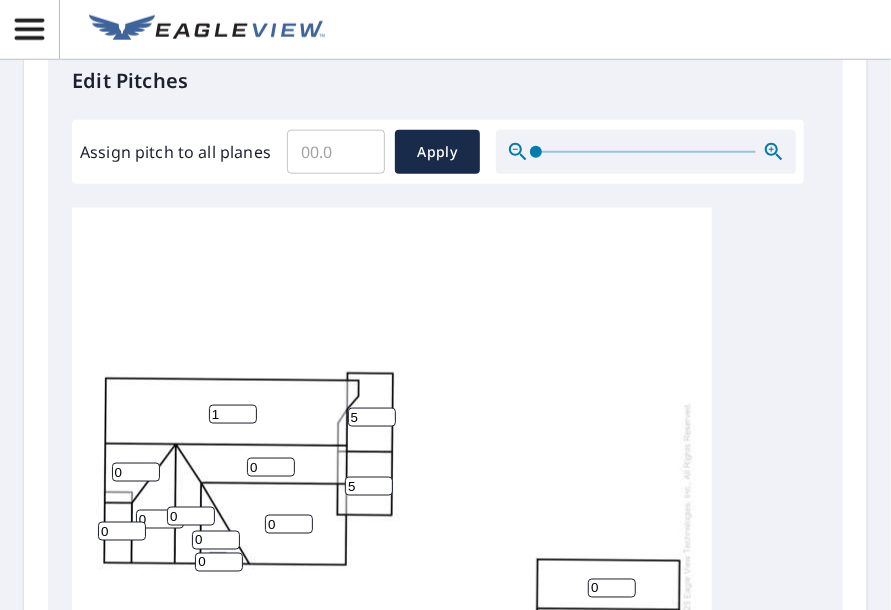 click on "1" at bounding box center (233, 414) 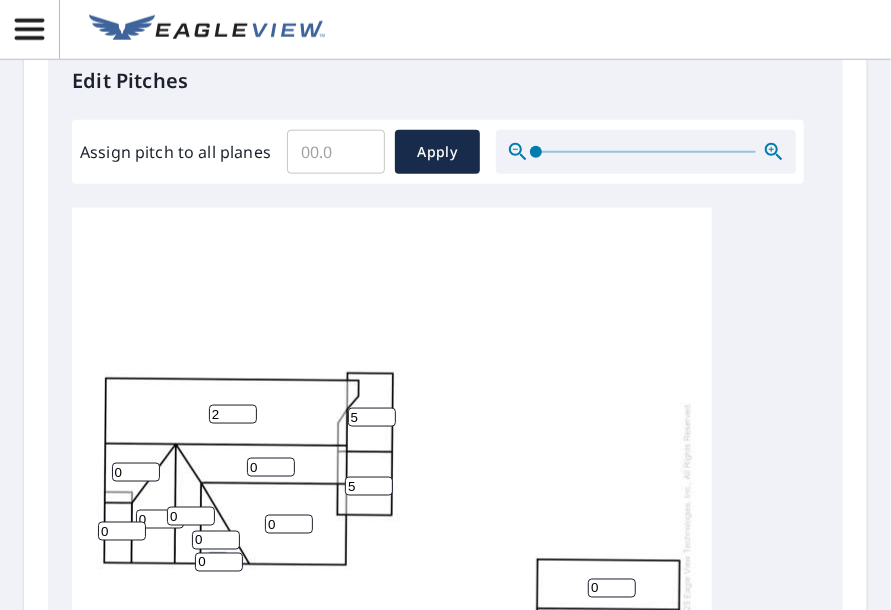 click on "2" at bounding box center [233, 414] 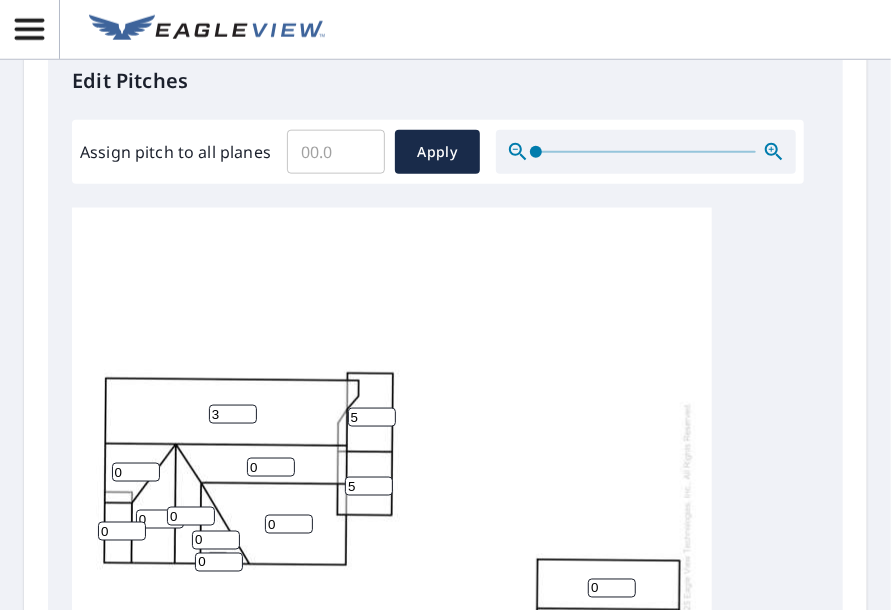 click on "3" at bounding box center (233, 414) 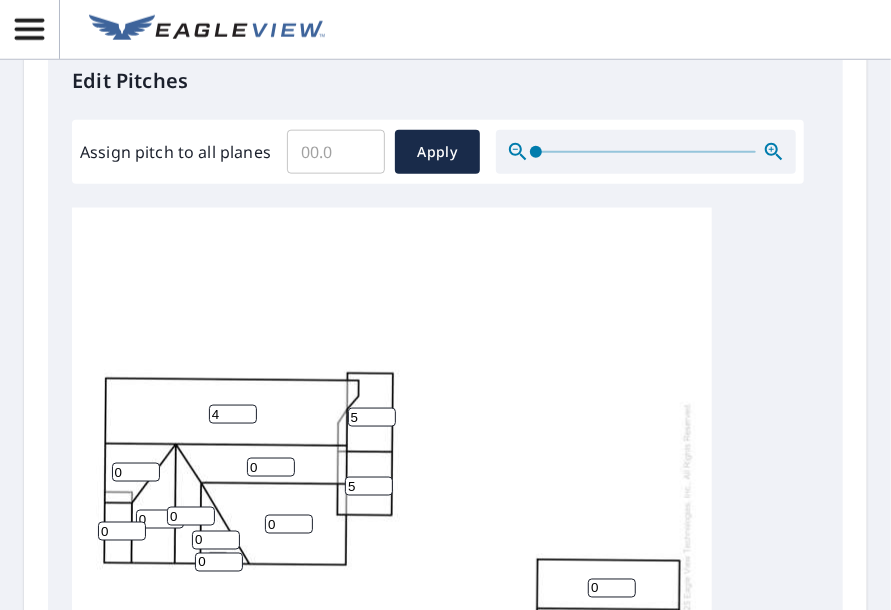 click on "4" at bounding box center (233, 414) 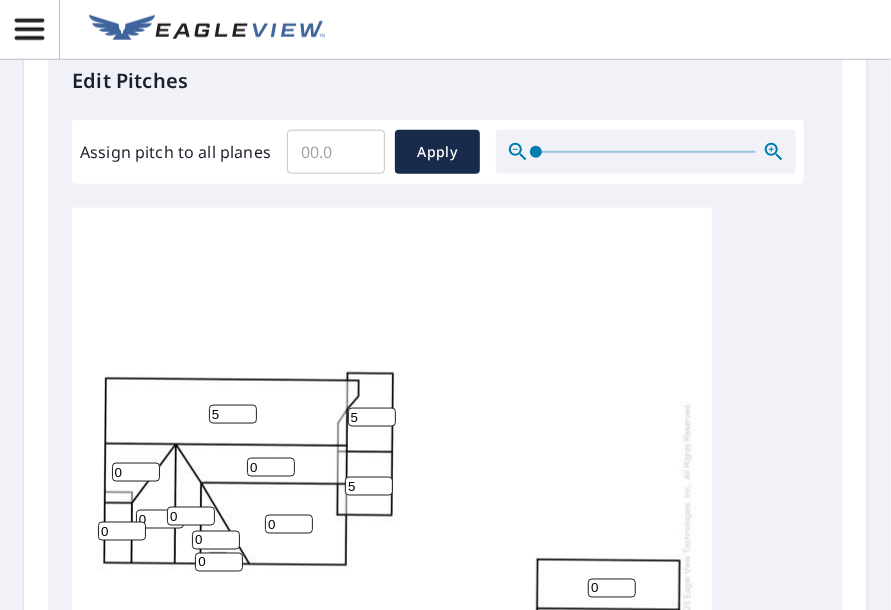 click on "5" at bounding box center [233, 414] 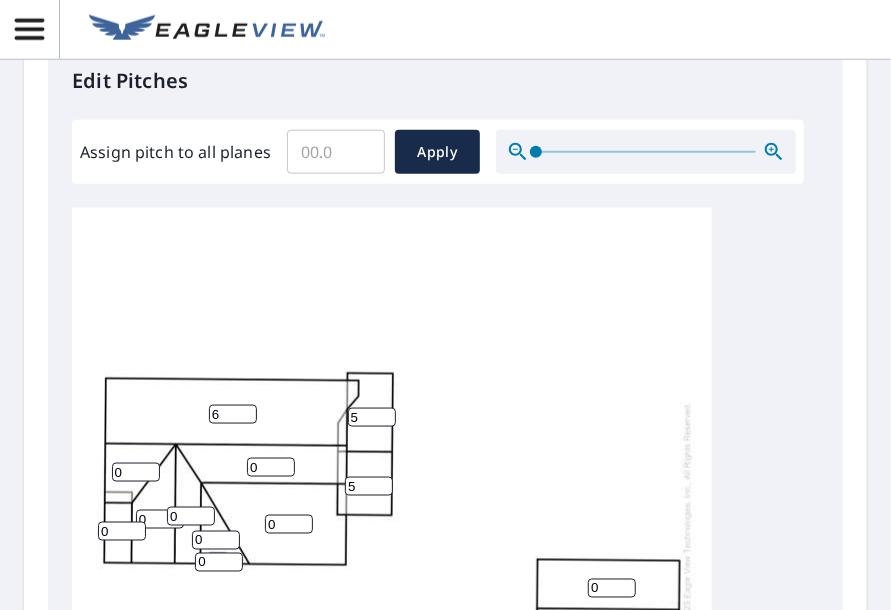 click on "6" at bounding box center (233, 414) 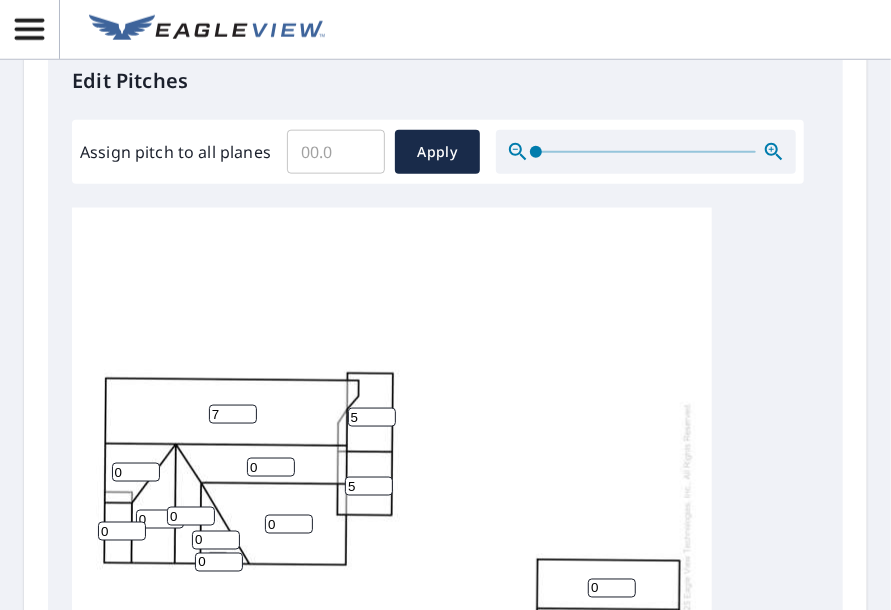 click on "7" at bounding box center (233, 414) 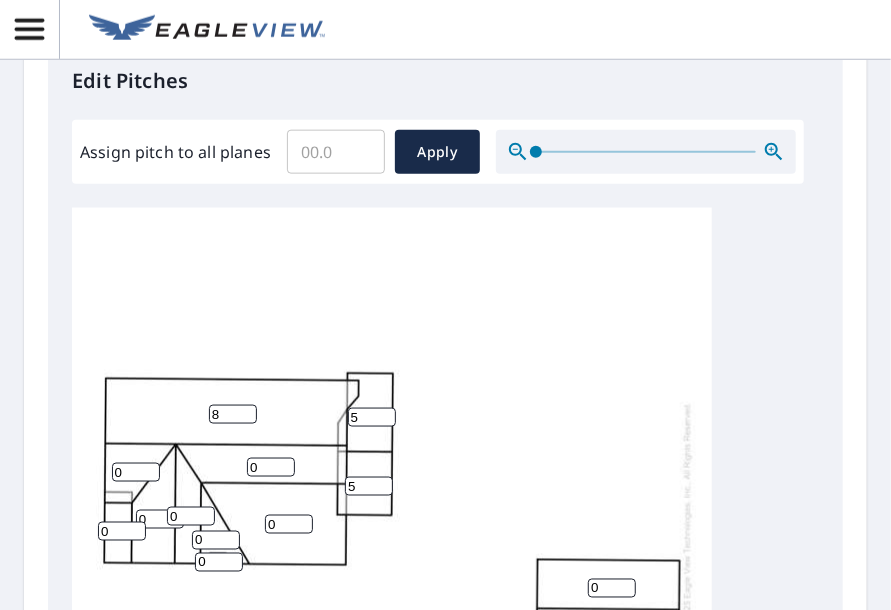 type on "8" 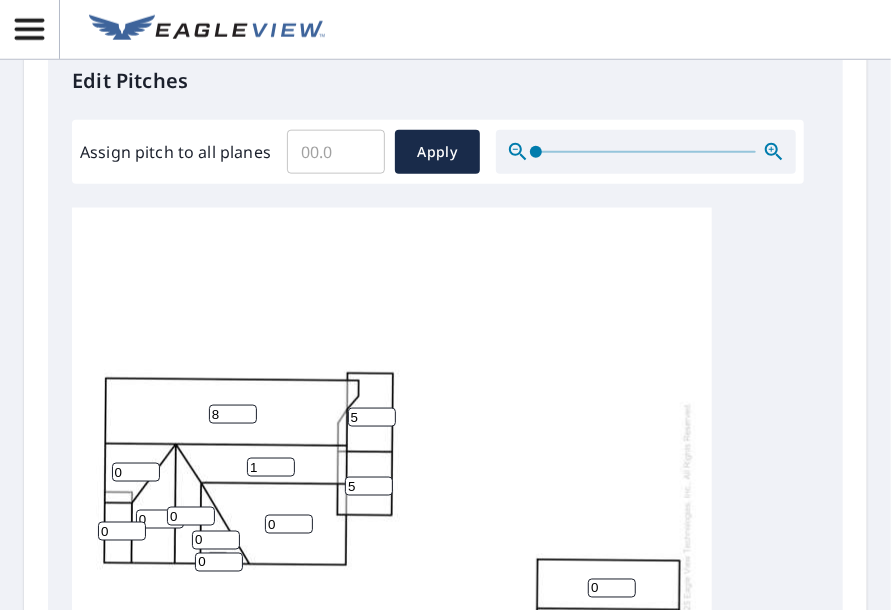 click on "1" at bounding box center [271, 467] 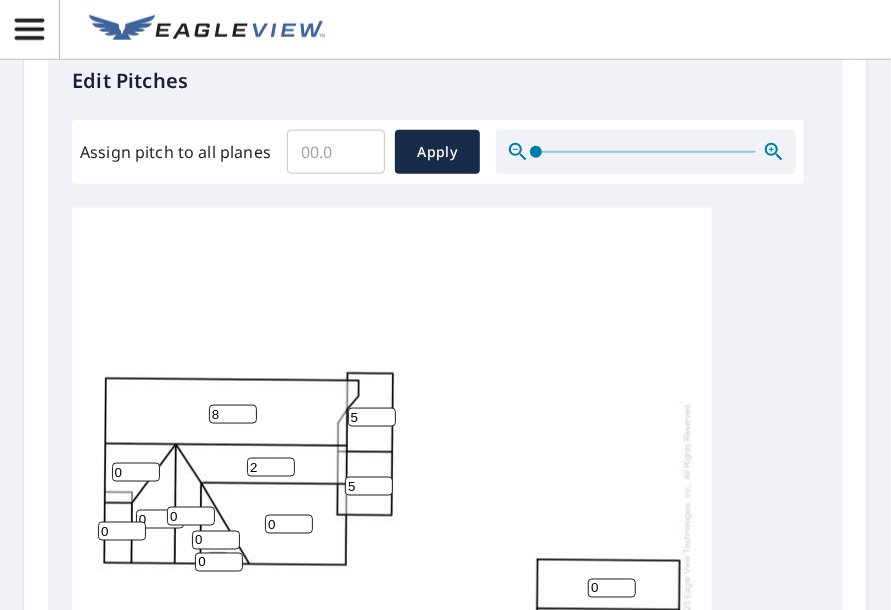 click on "2" at bounding box center (271, 467) 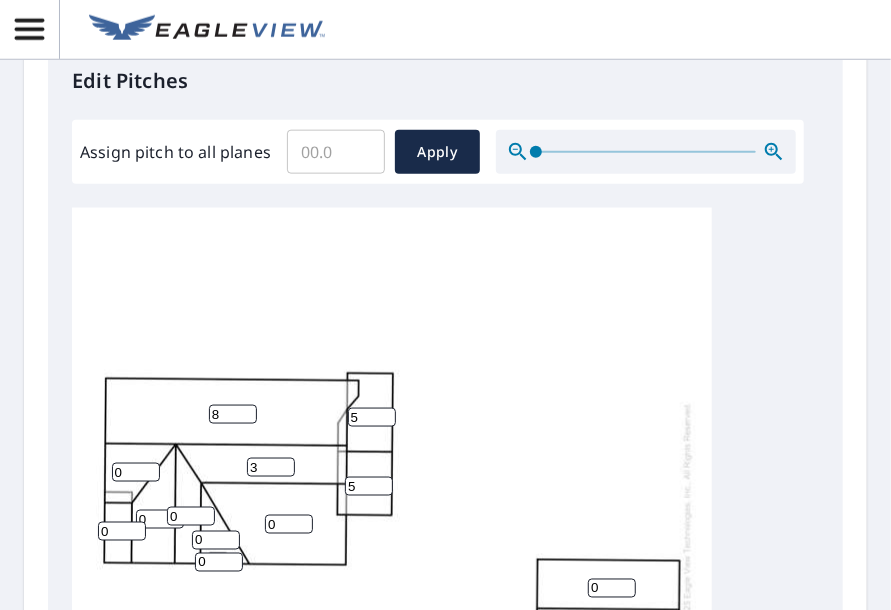 click on "3" at bounding box center (271, 467) 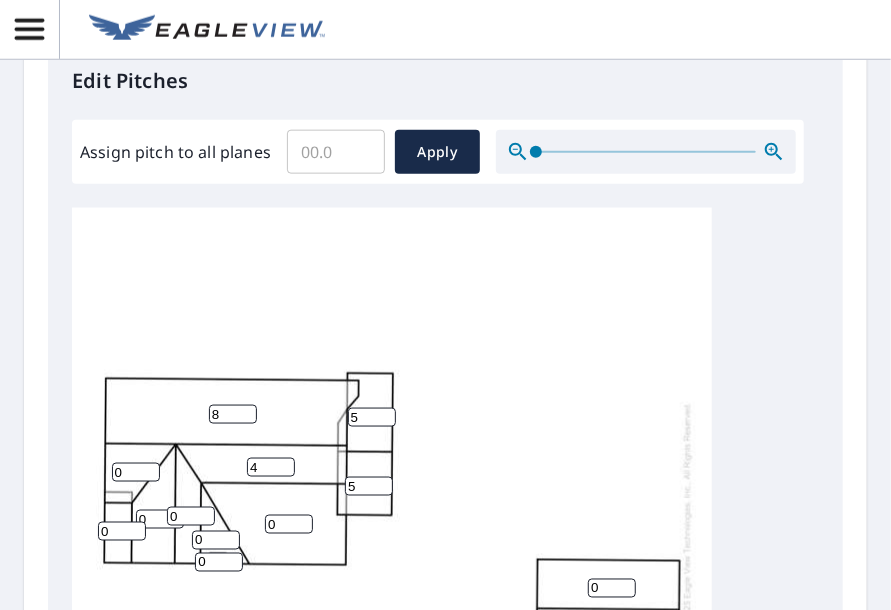 click on "4" at bounding box center (271, 467) 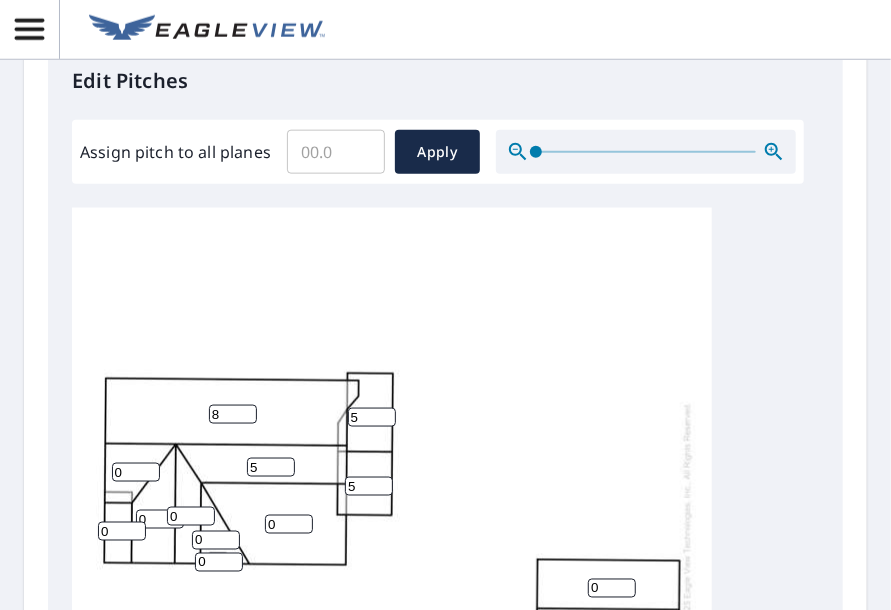 click on "5" at bounding box center (271, 467) 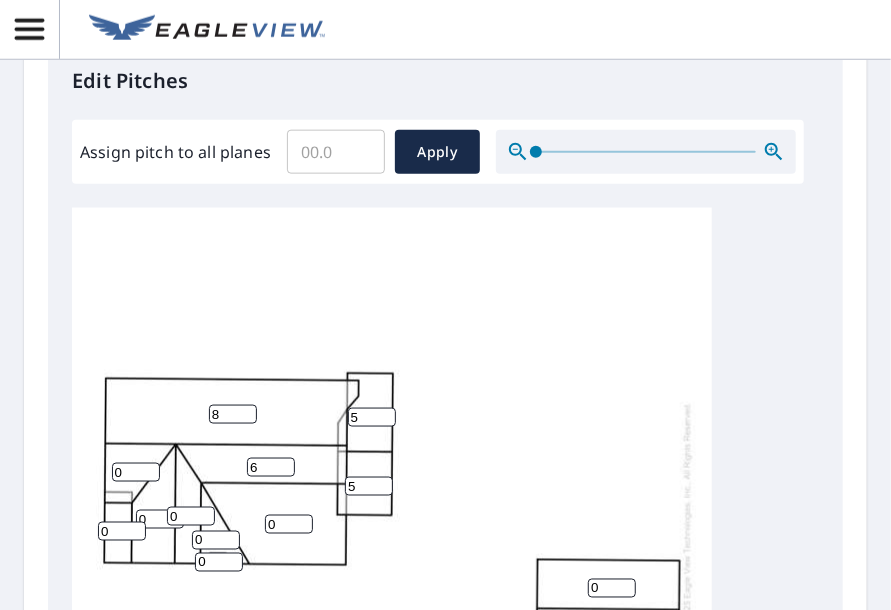 click on "6" at bounding box center (271, 467) 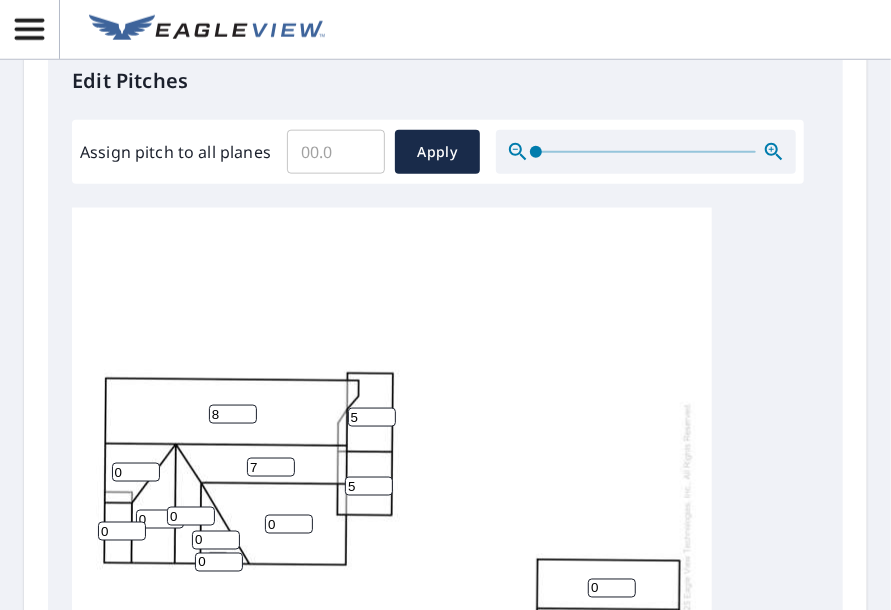 click on "7" at bounding box center [271, 467] 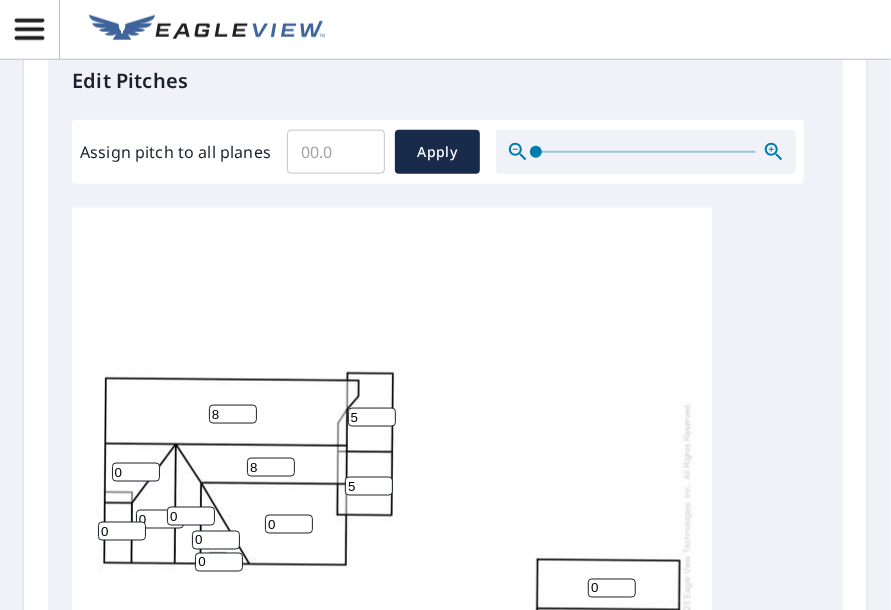 type on "8" 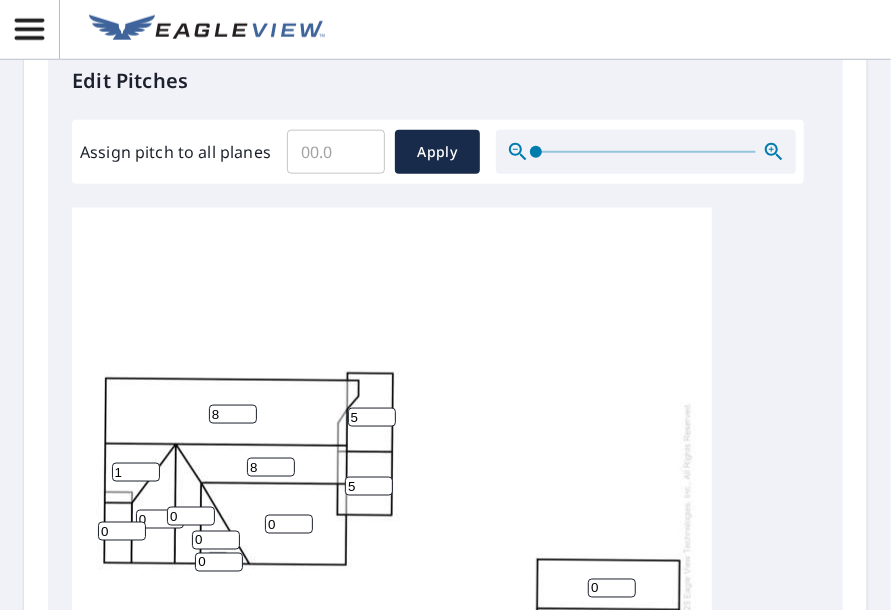 click on "1" at bounding box center (136, 472) 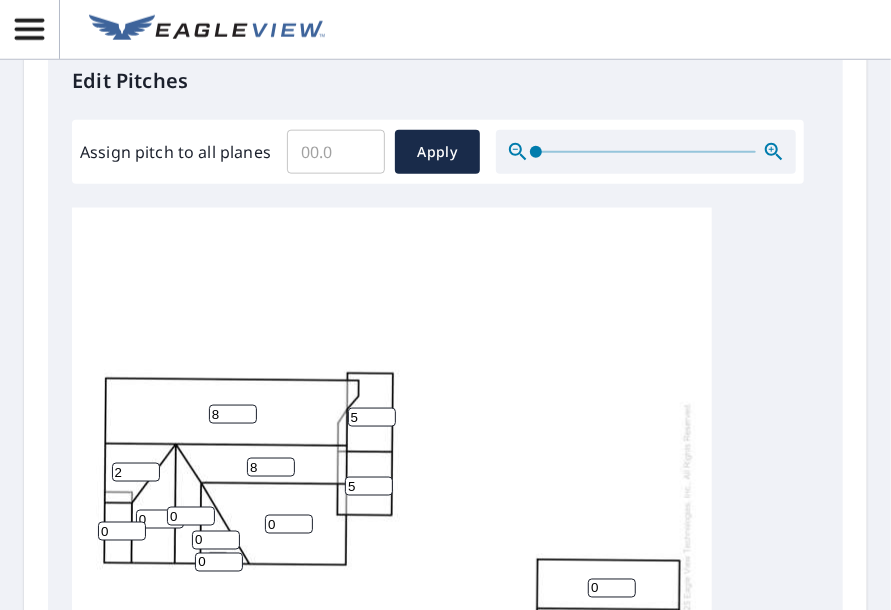 click on "2" at bounding box center (136, 472) 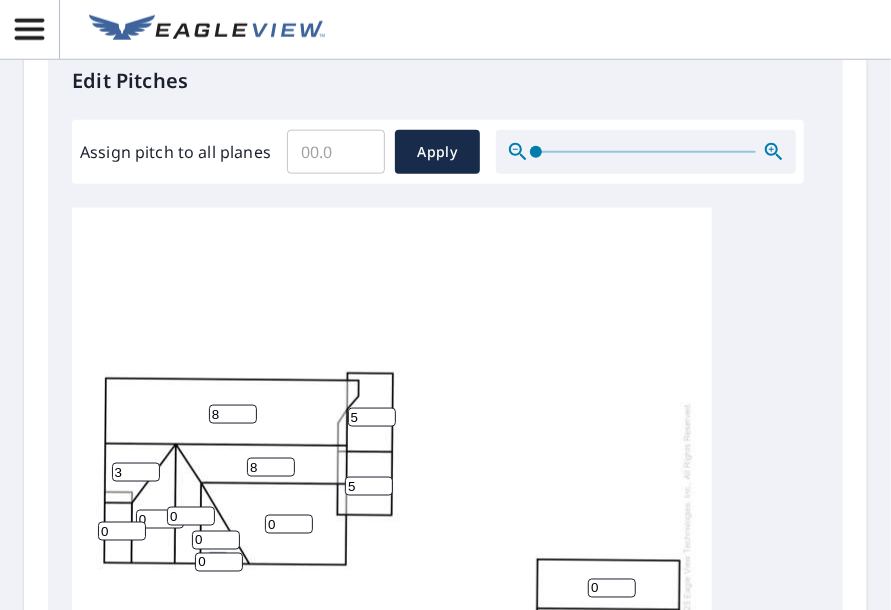 click on "3" at bounding box center [136, 472] 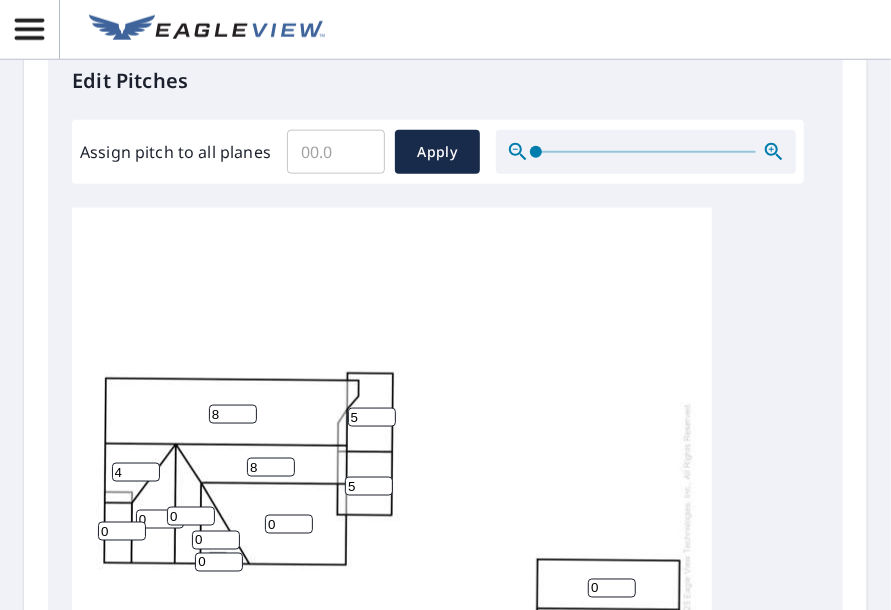 click on "4" at bounding box center [136, 472] 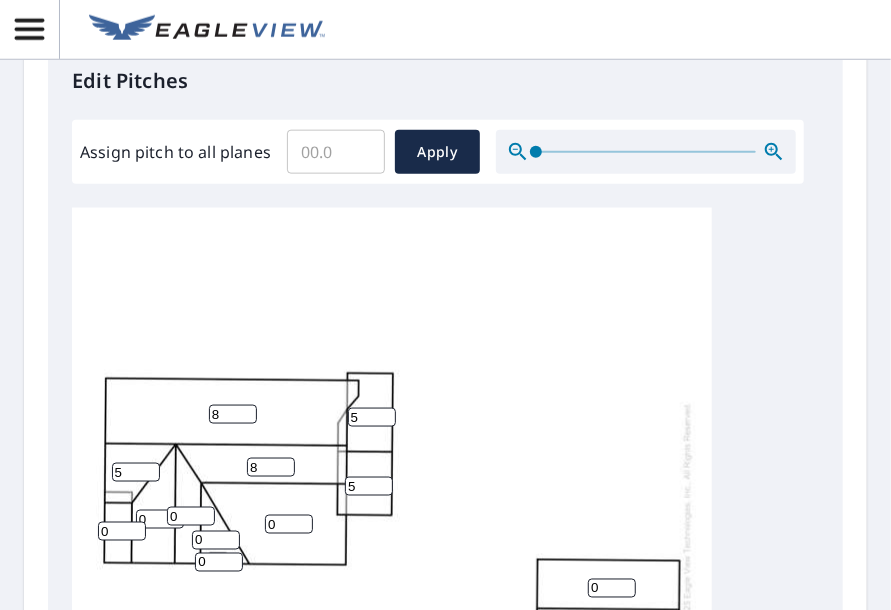 click on "5" at bounding box center [136, 472] 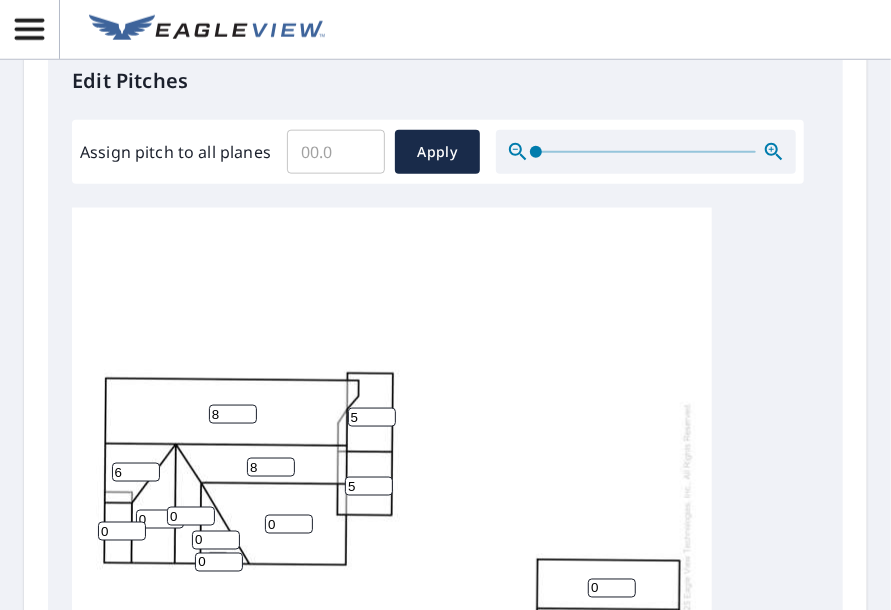 click on "6" at bounding box center [136, 472] 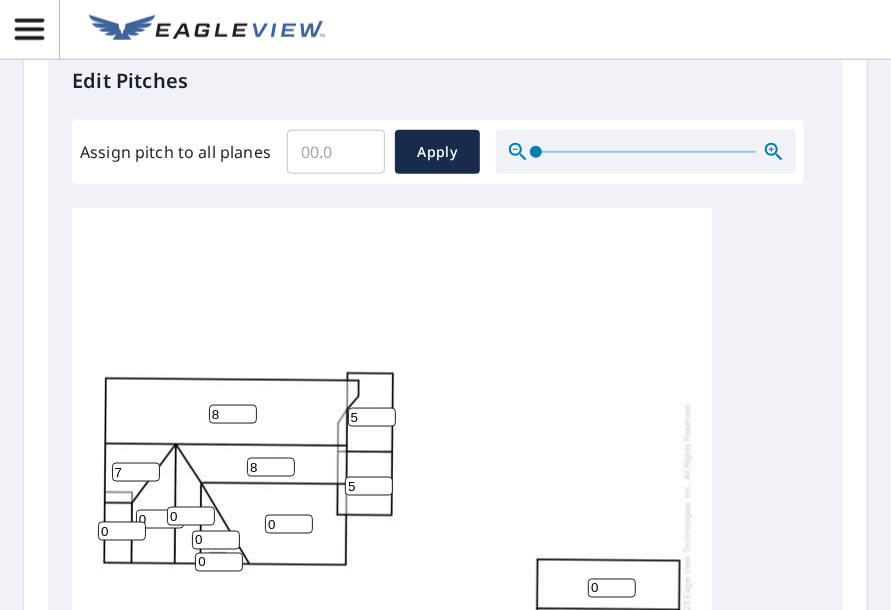 click on "7" at bounding box center (136, 472) 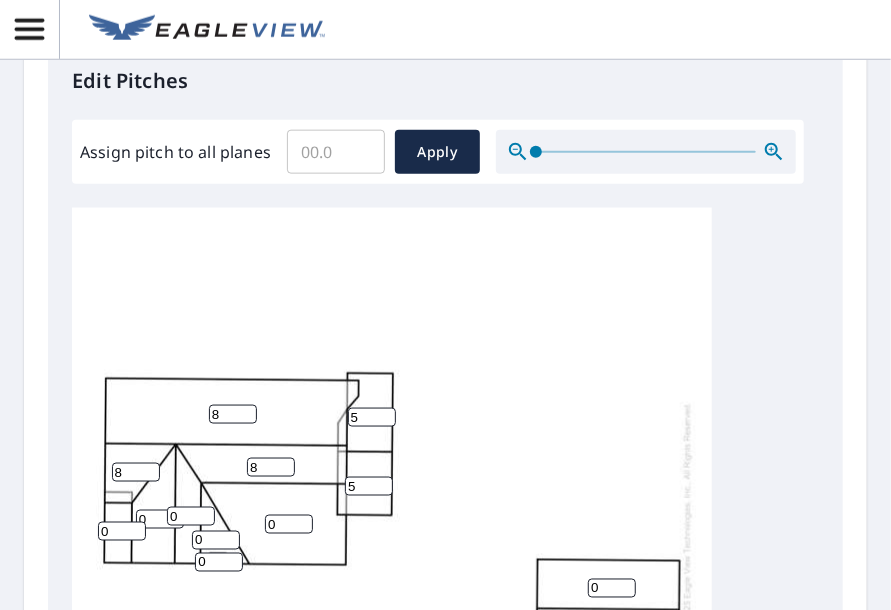 type on "8" 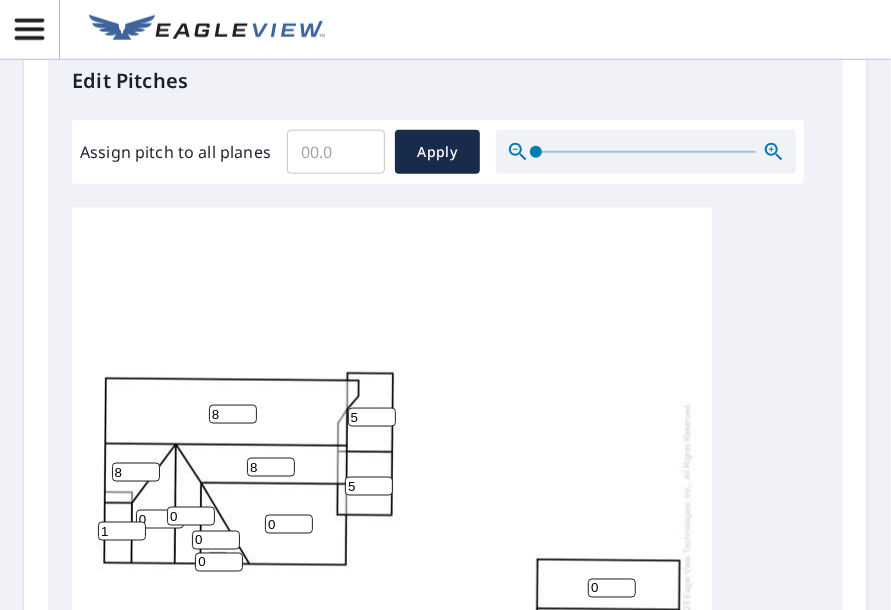 click on "1" at bounding box center (122, 531) 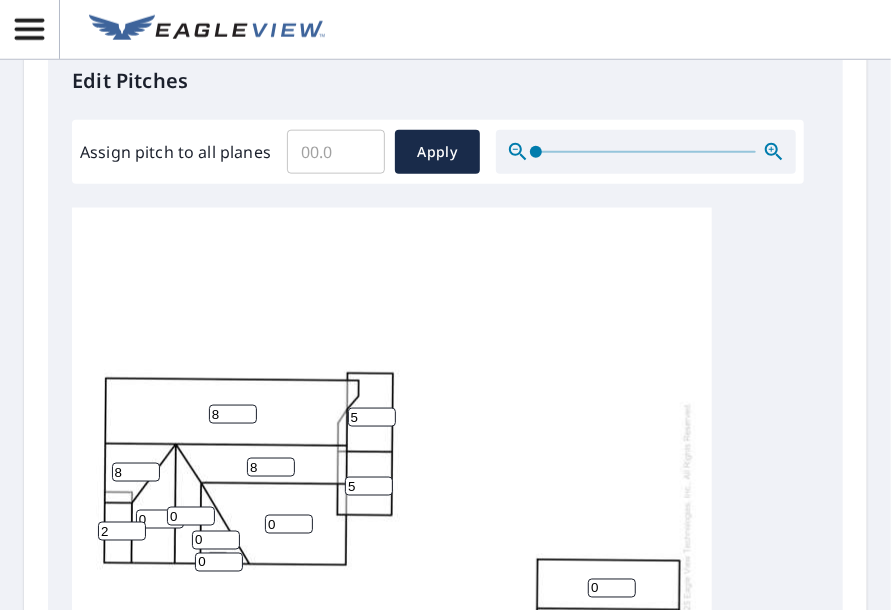 type on "2" 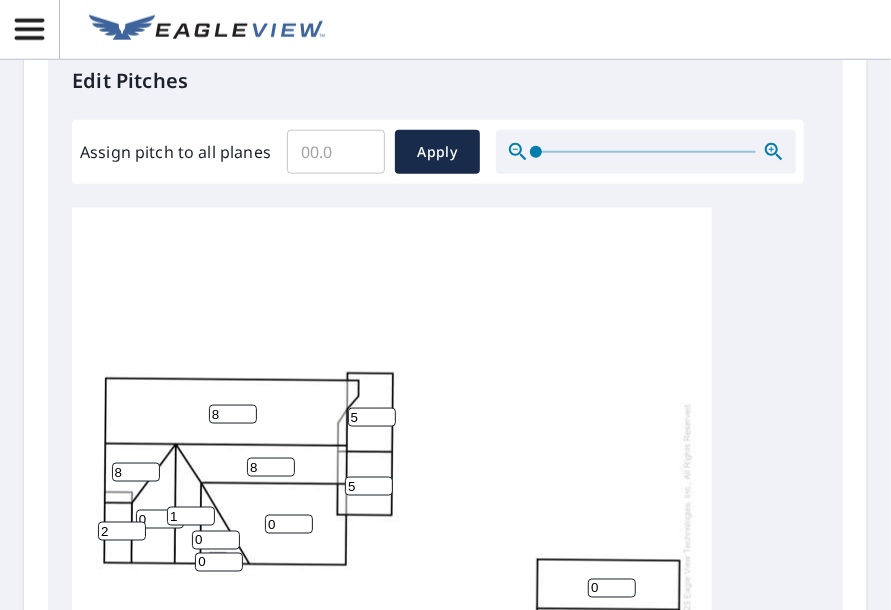 click on "1" at bounding box center [191, 516] 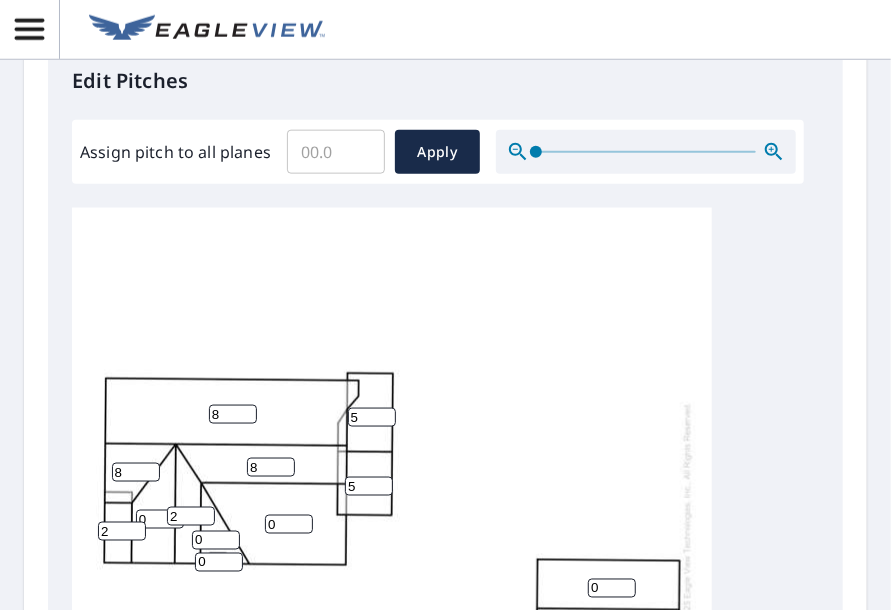 click on "2" at bounding box center (191, 516) 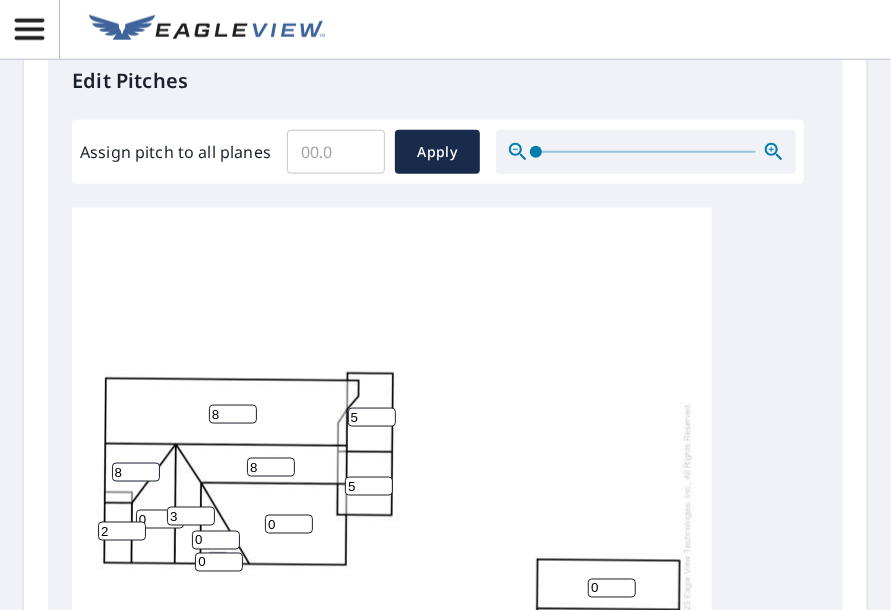 click on "3" at bounding box center (191, 516) 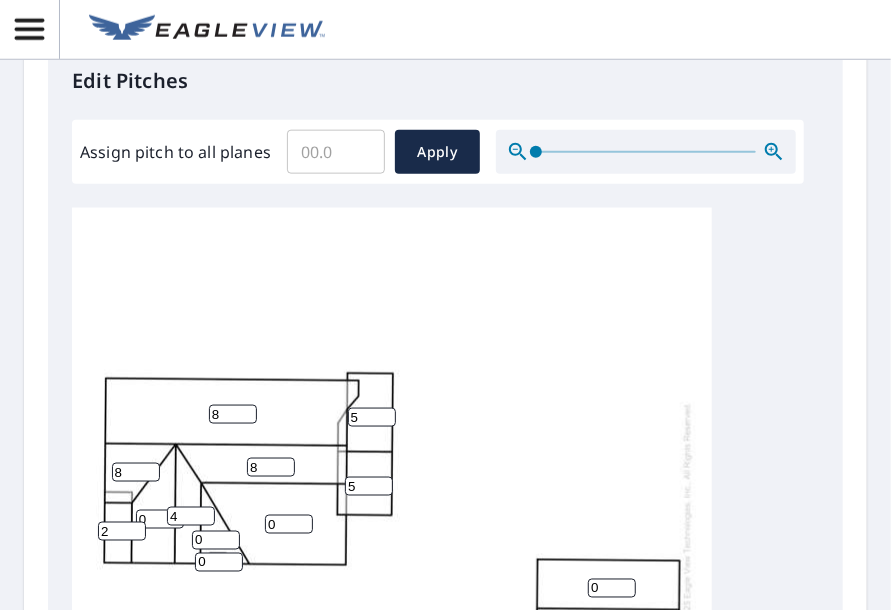 click on "4" at bounding box center [191, 516] 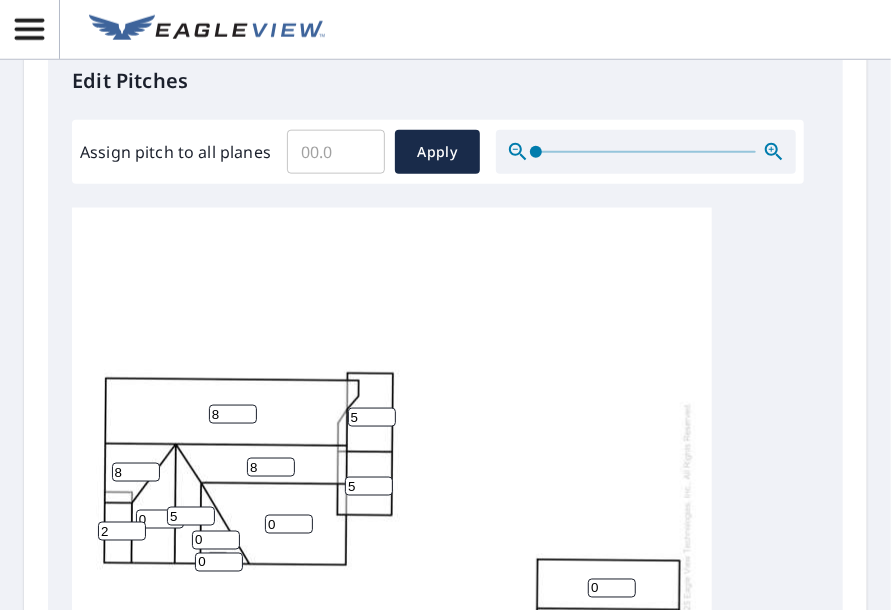 click on "5" at bounding box center [191, 516] 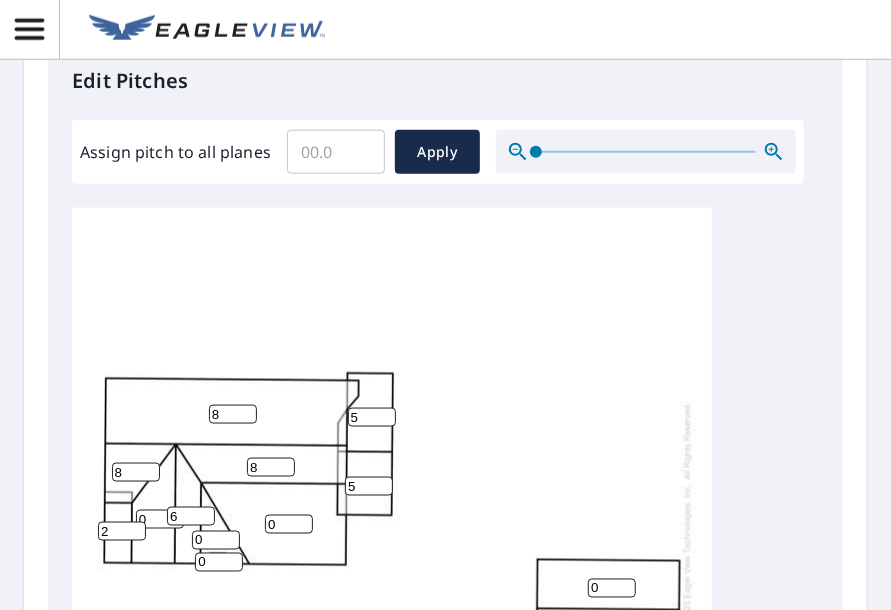click on "6" at bounding box center [191, 516] 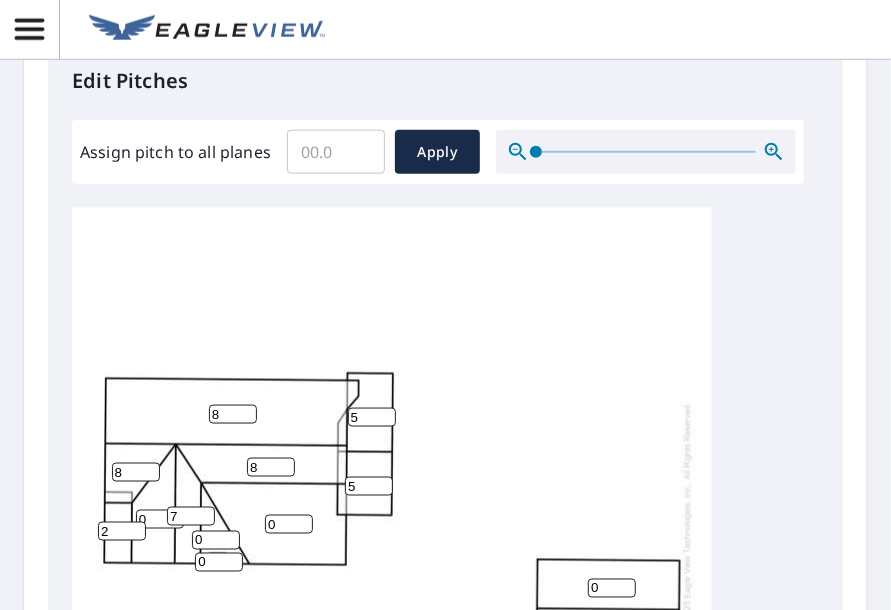 click on "7" at bounding box center [191, 516] 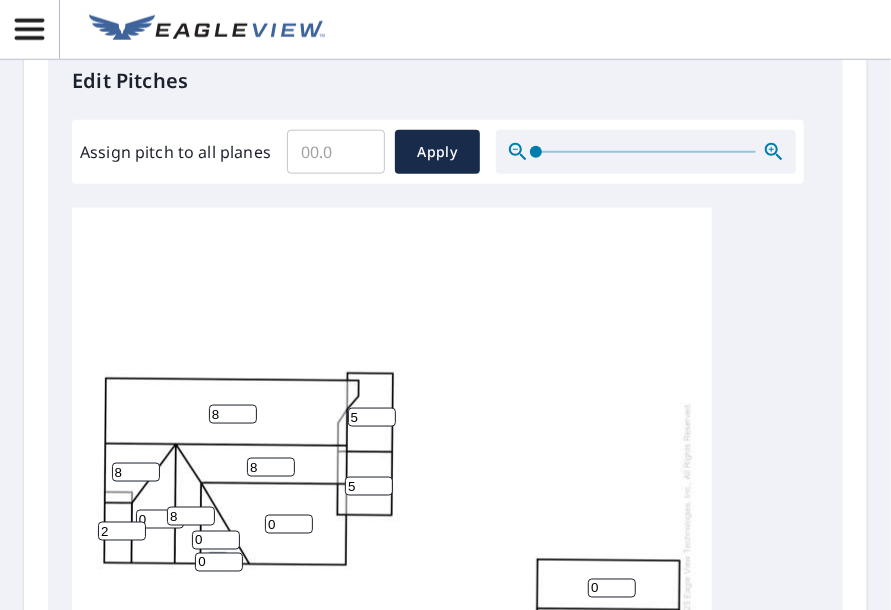 click on "8" at bounding box center [191, 516] 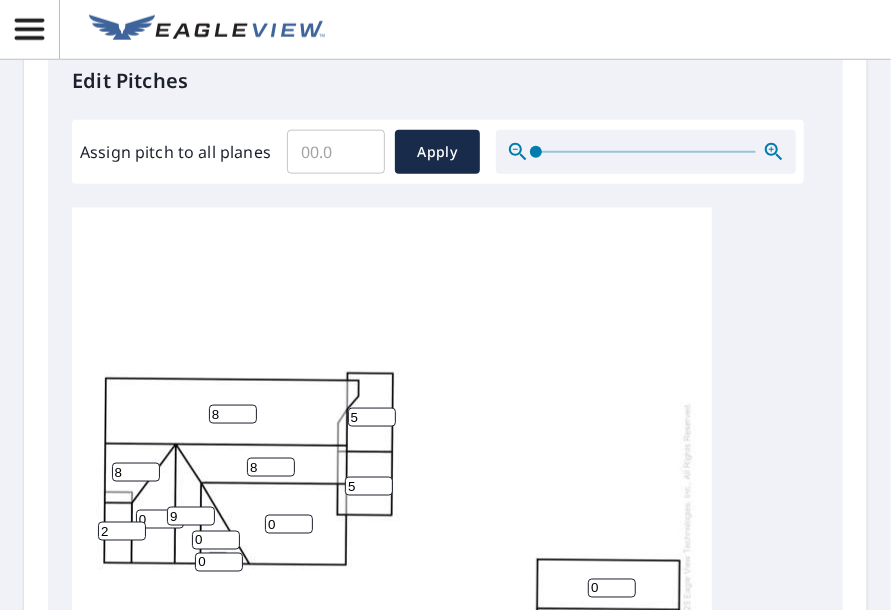 click on "9" at bounding box center [191, 516] 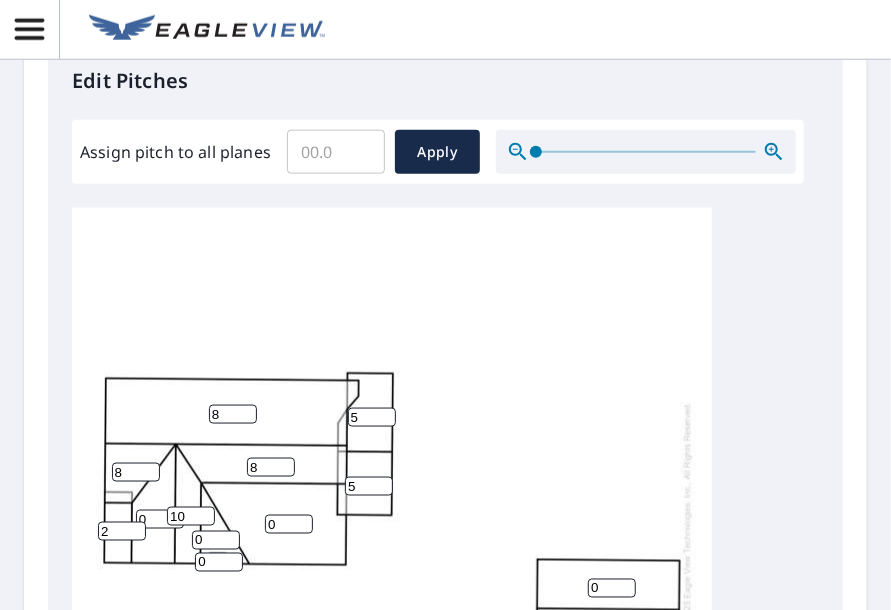 type on "10" 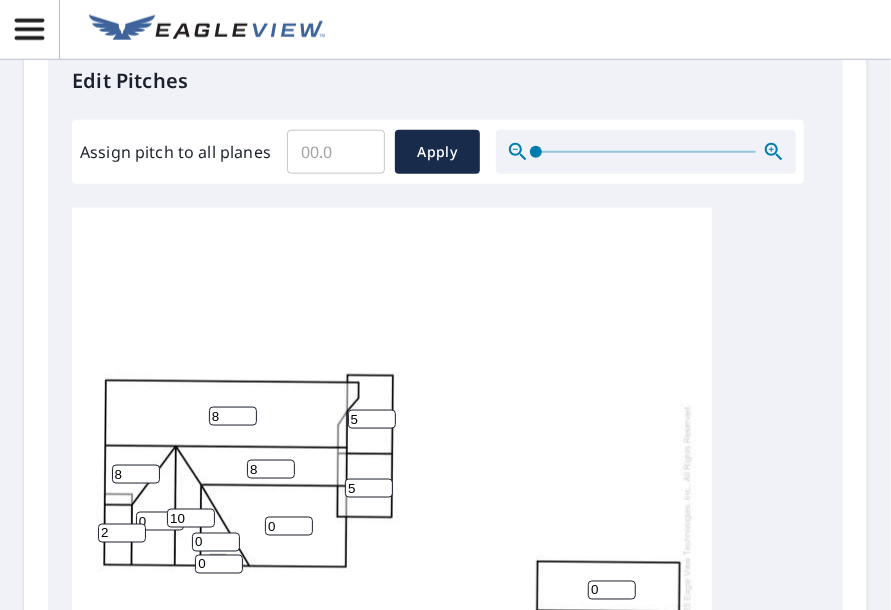 scroll, scrollTop: 0, scrollLeft: 0, axis: both 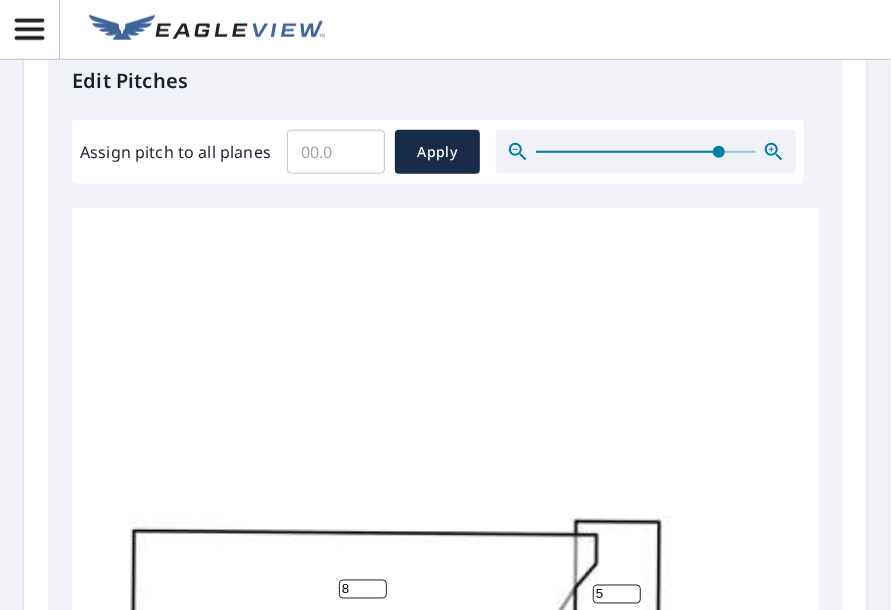 drag, startPoint x: 536, startPoint y: 149, endPoint x: 736, endPoint y: 208, distance: 208.52098 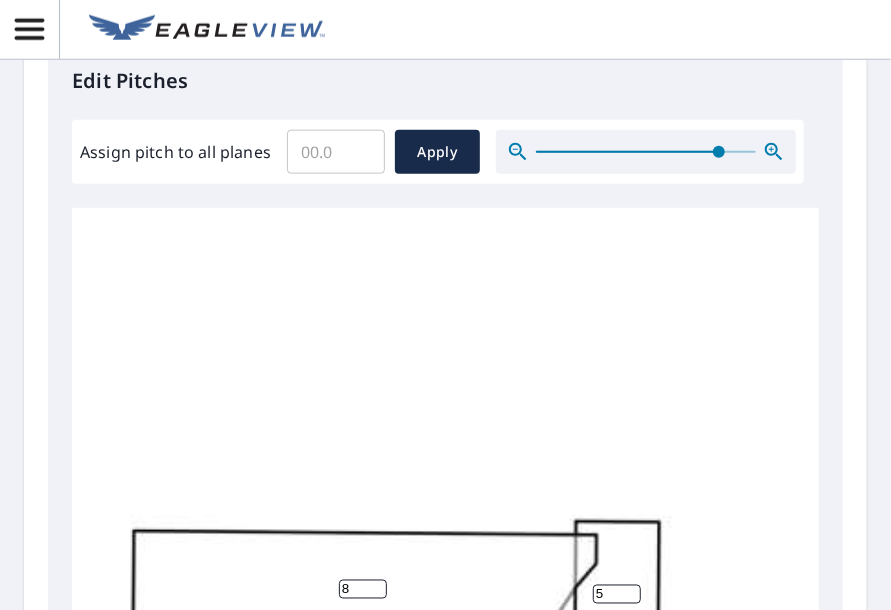 click on "Assign pitch to all planes ​ Apply" at bounding box center [438, 152] 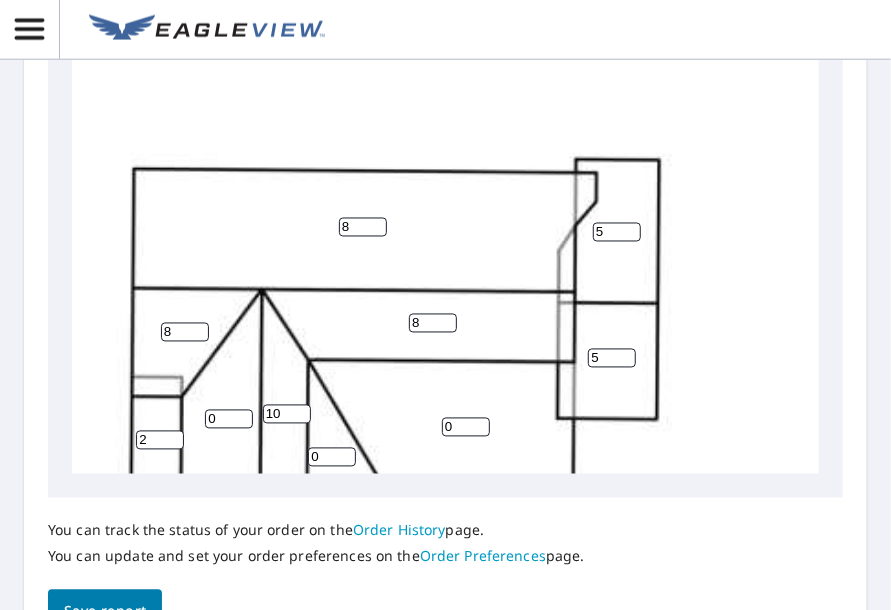 scroll, scrollTop: 1168, scrollLeft: 0, axis: vertical 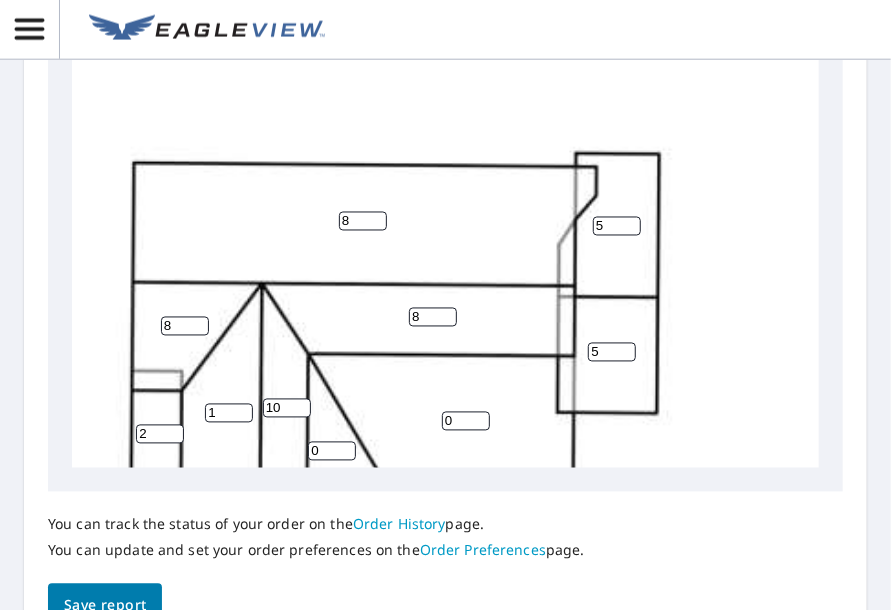 click on "1" at bounding box center [229, 413] 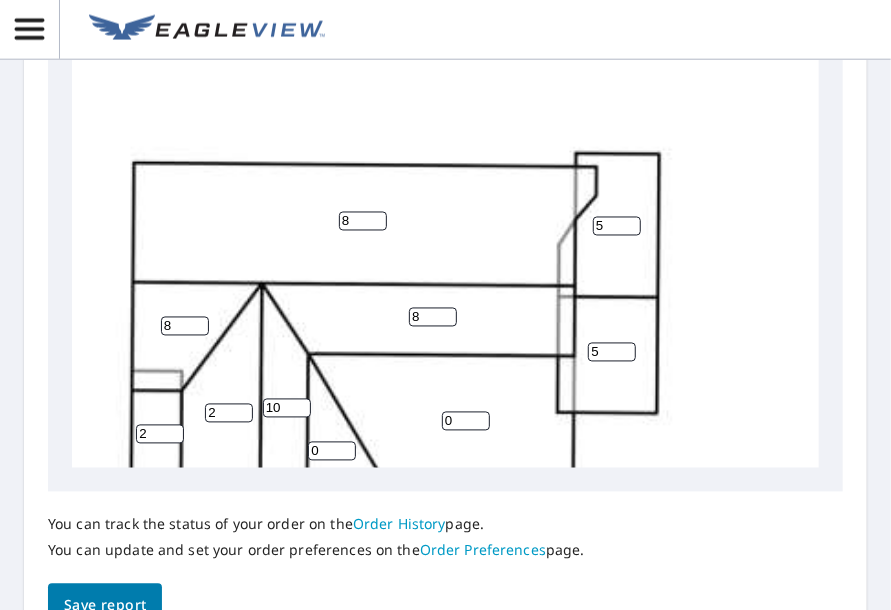 click on "2" at bounding box center (229, 413) 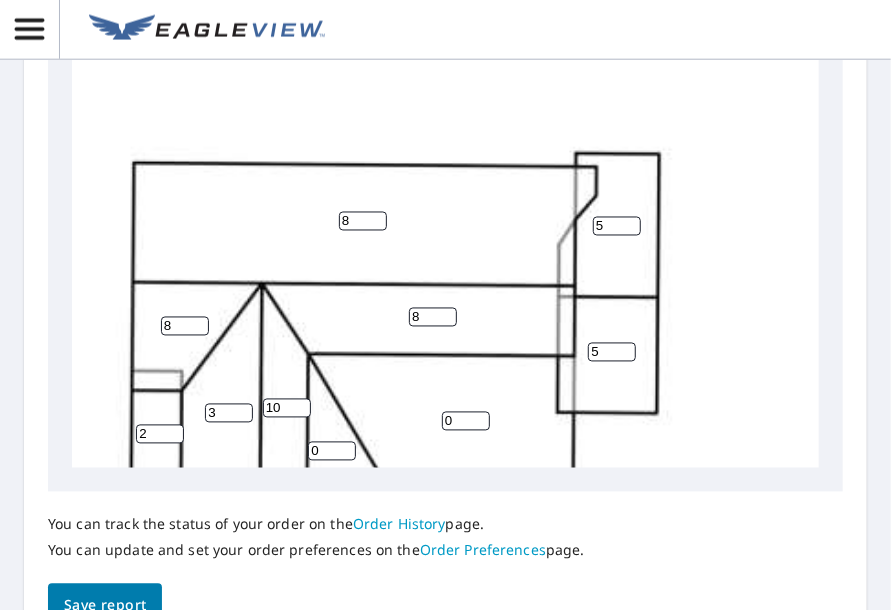 click on "3" at bounding box center [229, 413] 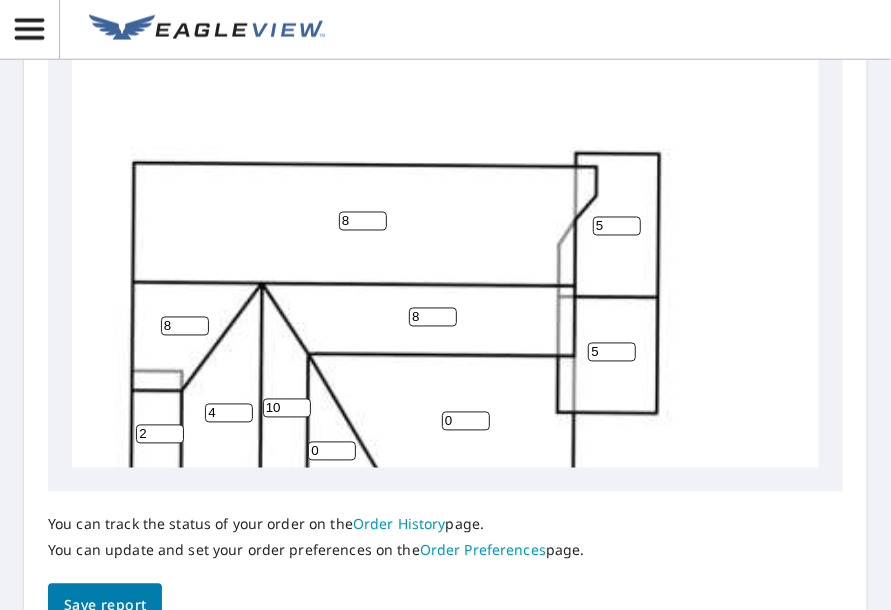 click on "4" at bounding box center (229, 413) 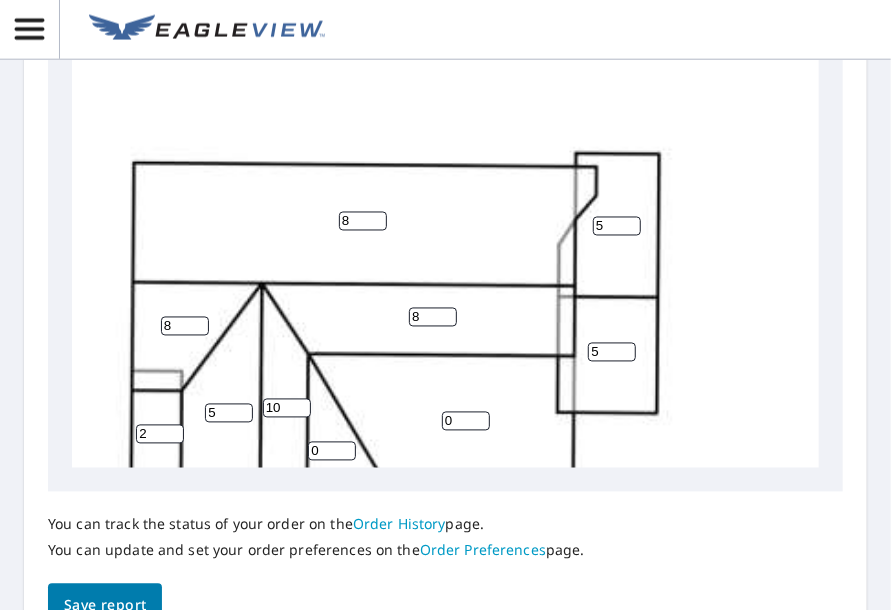 click on "5" at bounding box center (229, 413) 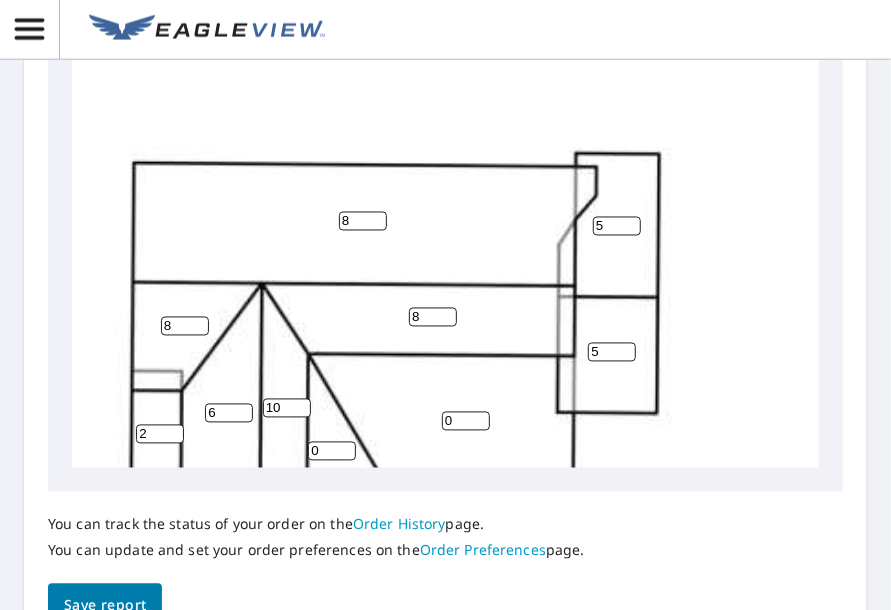 click on "6" at bounding box center [229, 413] 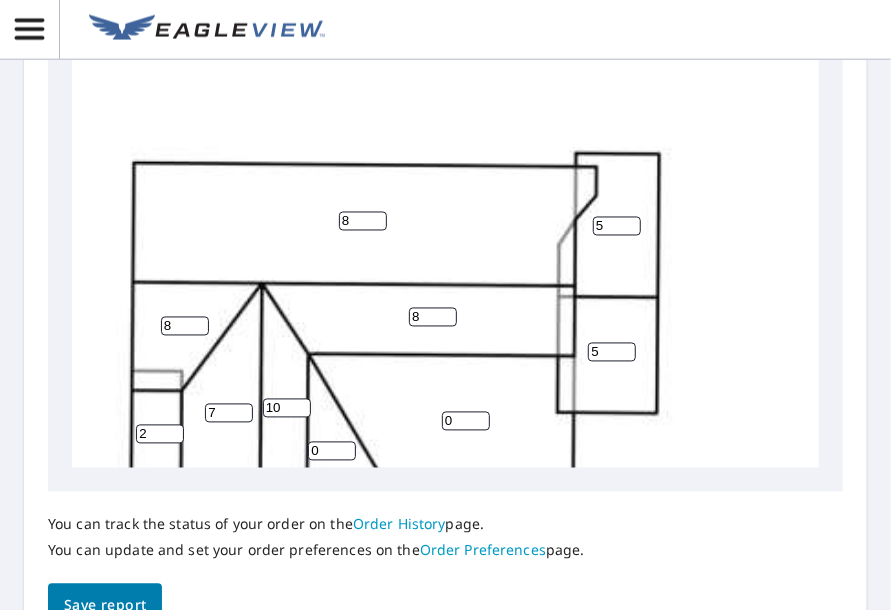 type on "7" 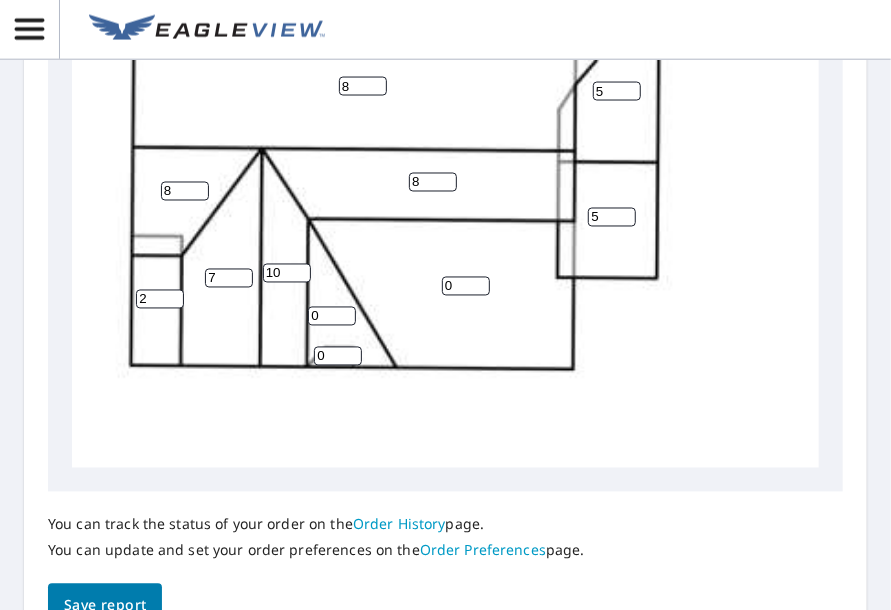 scroll, scrollTop: 207, scrollLeft: 0, axis: vertical 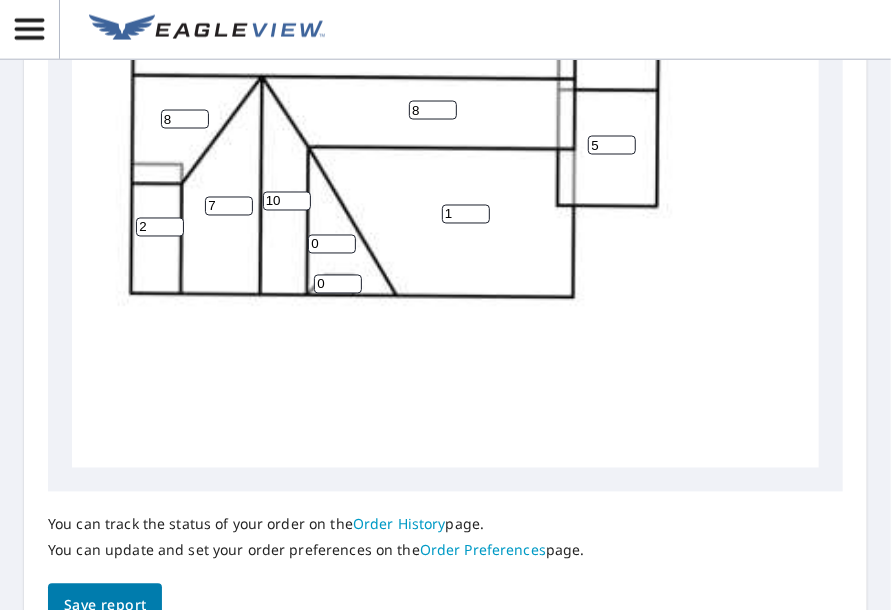 type on "1" 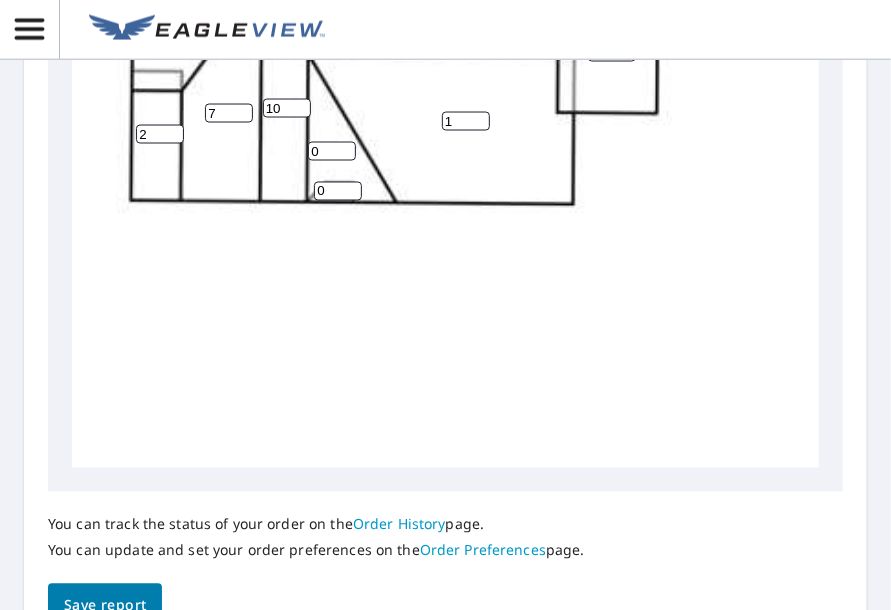 scroll, scrollTop: 200, scrollLeft: 0, axis: vertical 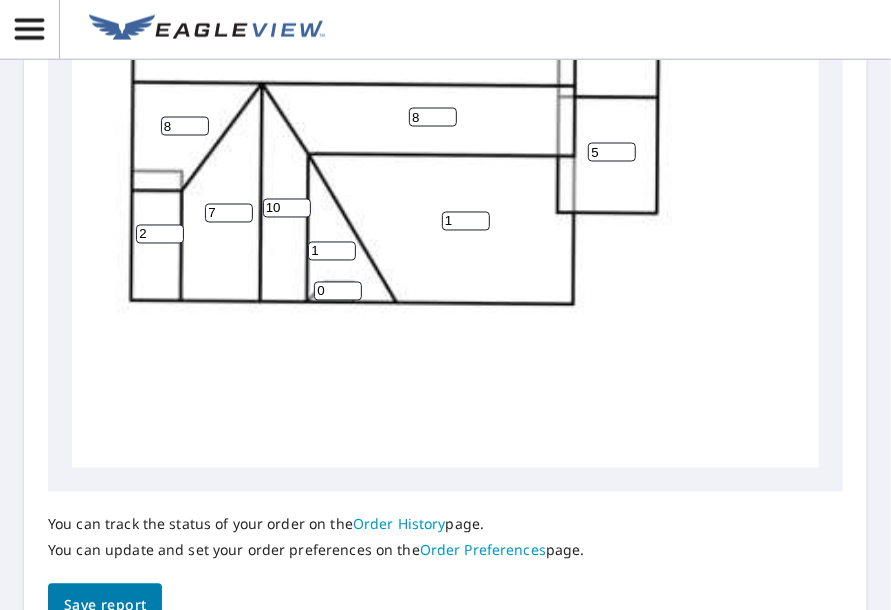 click on "1" at bounding box center (332, 251) 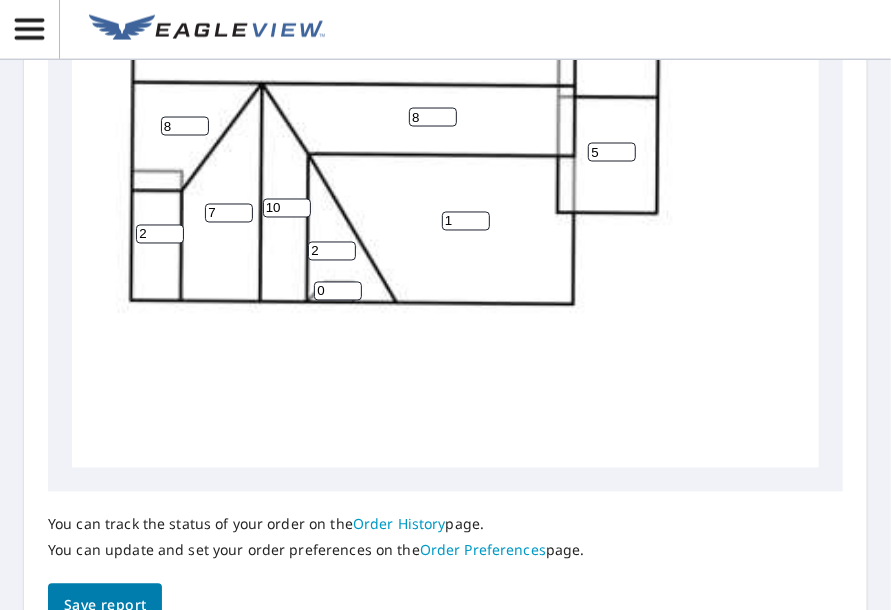 click on "2" at bounding box center (332, 251) 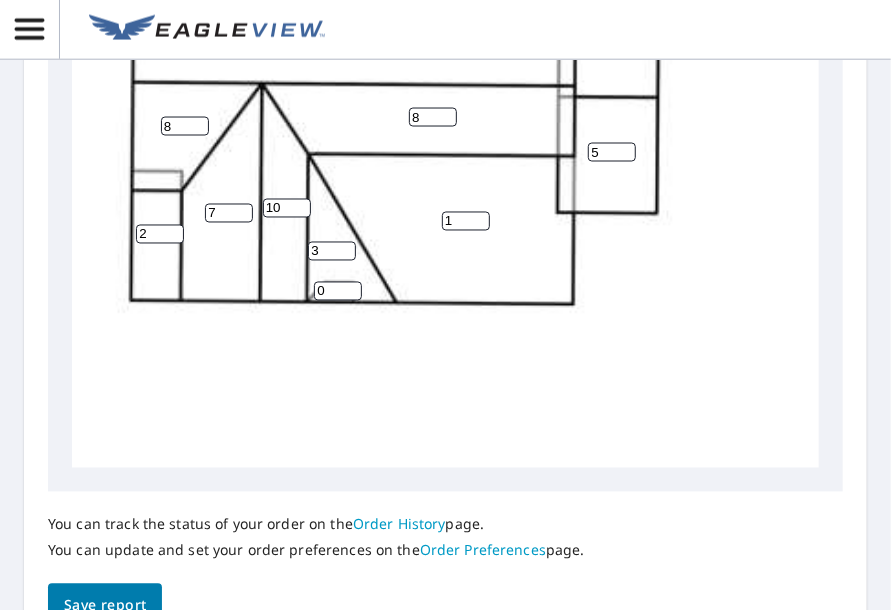 click on "3" at bounding box center (332, 251) 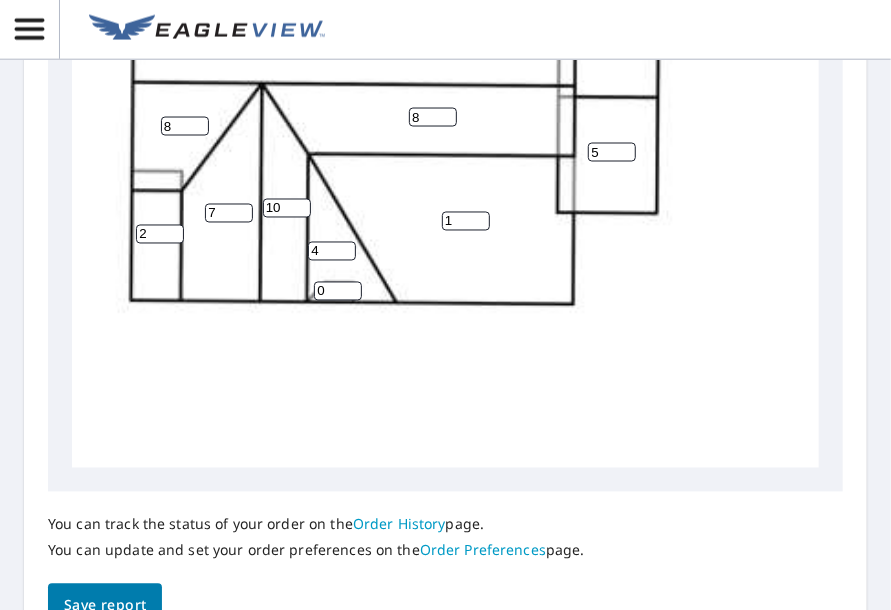 click on "4" at bounding box center (332, 251) 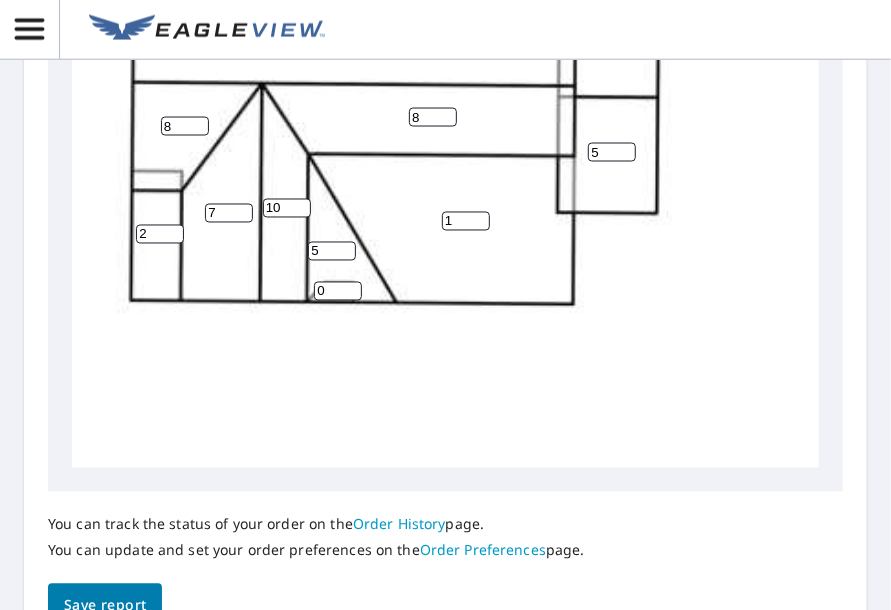 click on "5" at bounding box center [332, 251] 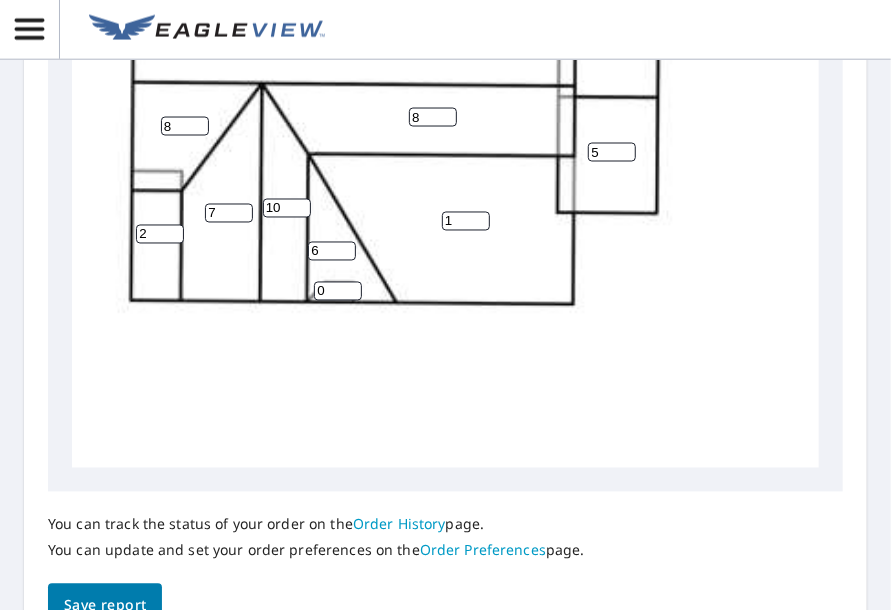 click on "6" at bounding box center (332, 251) 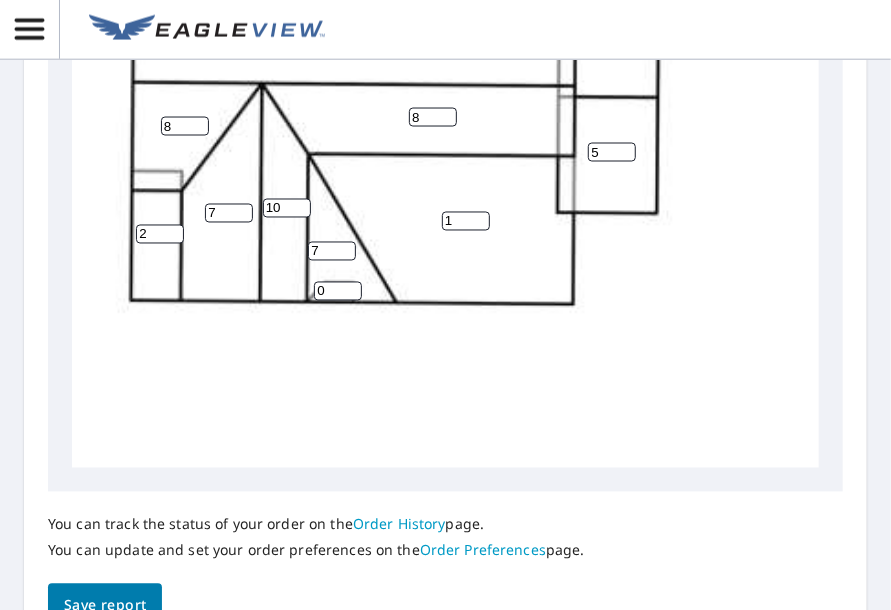 click on "7" at bounding box center (332, 251) 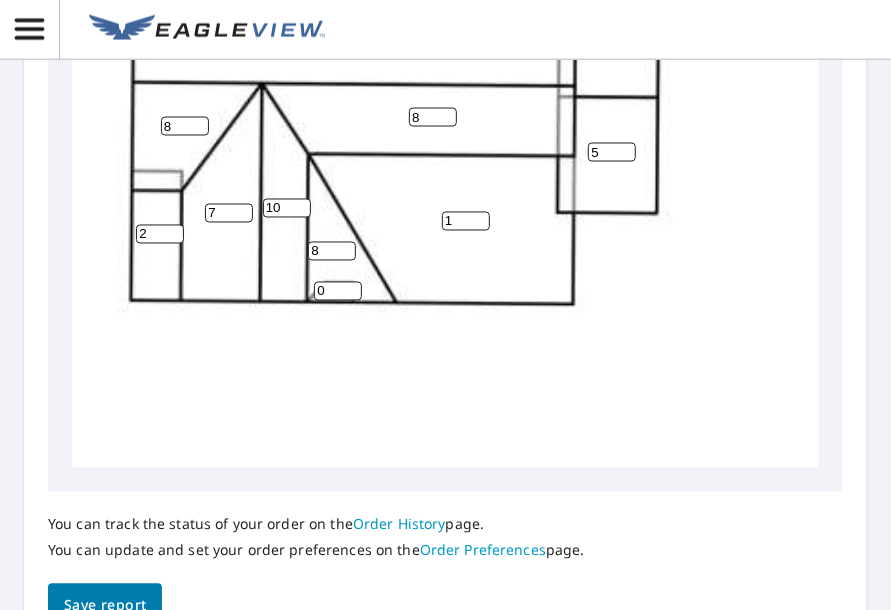 click on "8" at bounding box center [332, 251] 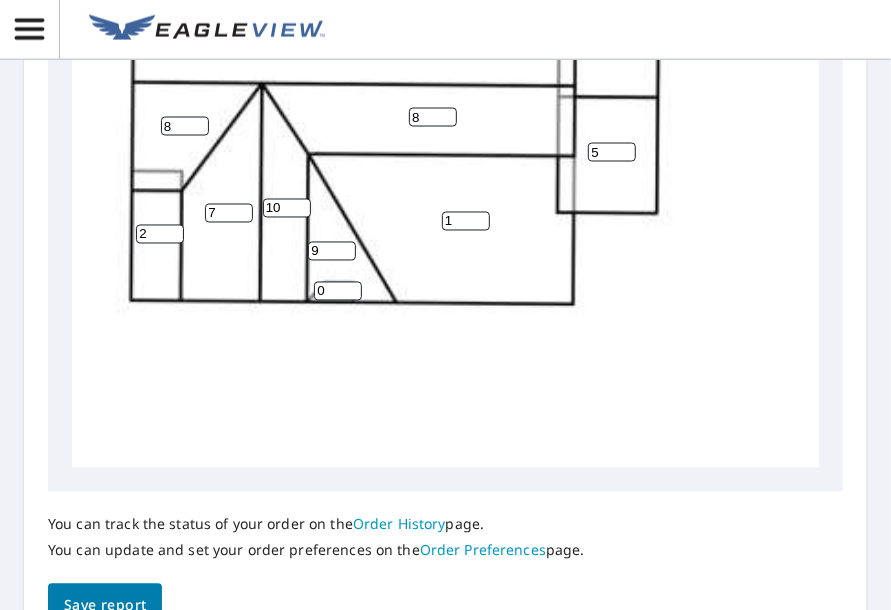 click on "9" at bounding box center [332, 251] 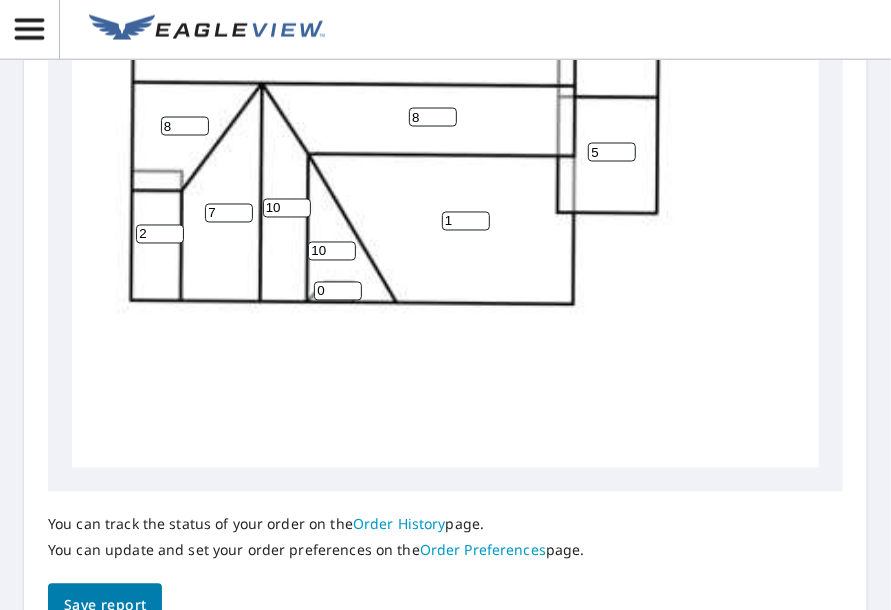 type on "10" 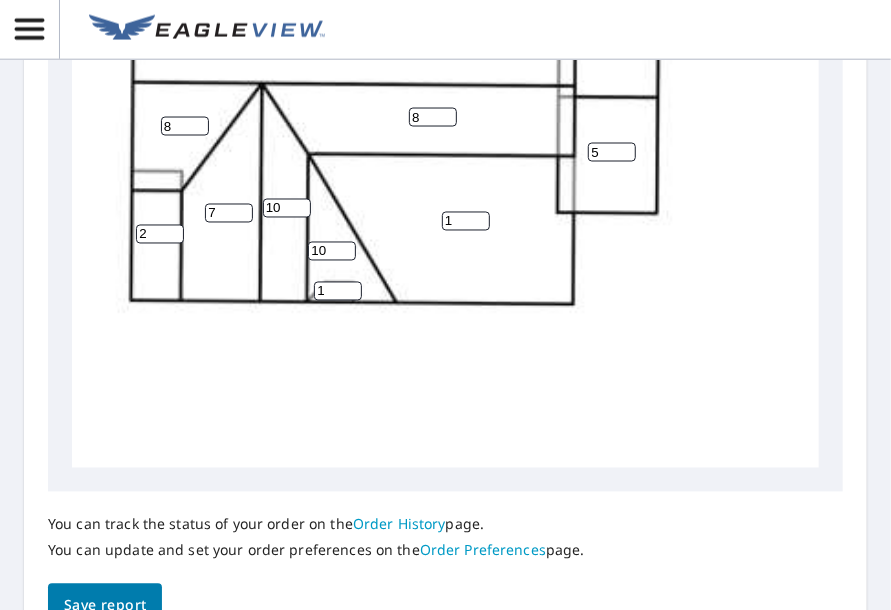click on "1" at bounding box center [338, 291] 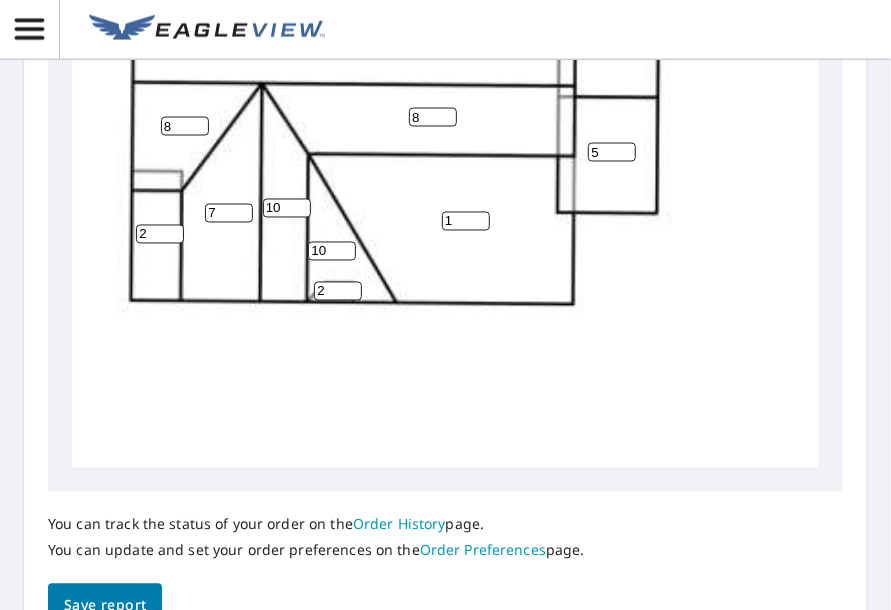 click on "2" at bounding box center (338, 291) 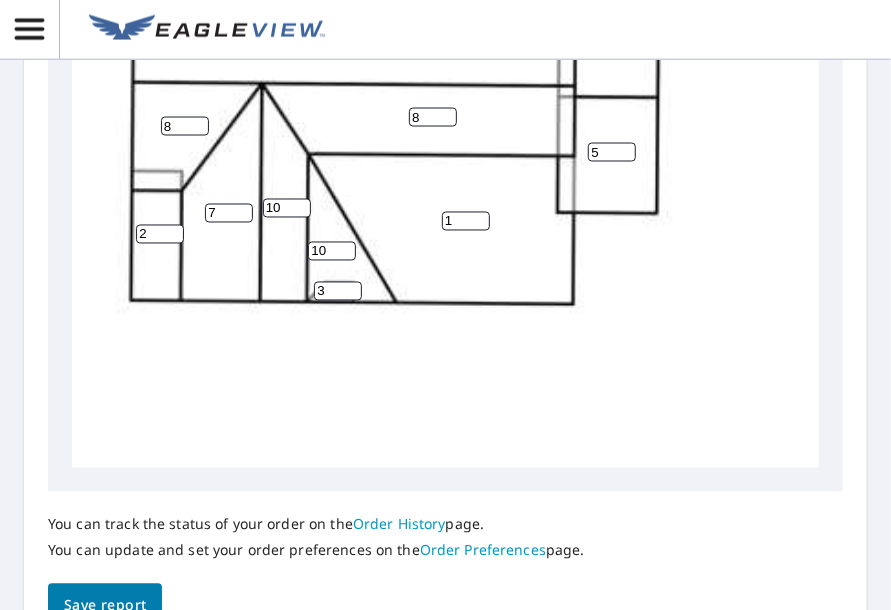 click on "3" at bounding box center [338, 291] 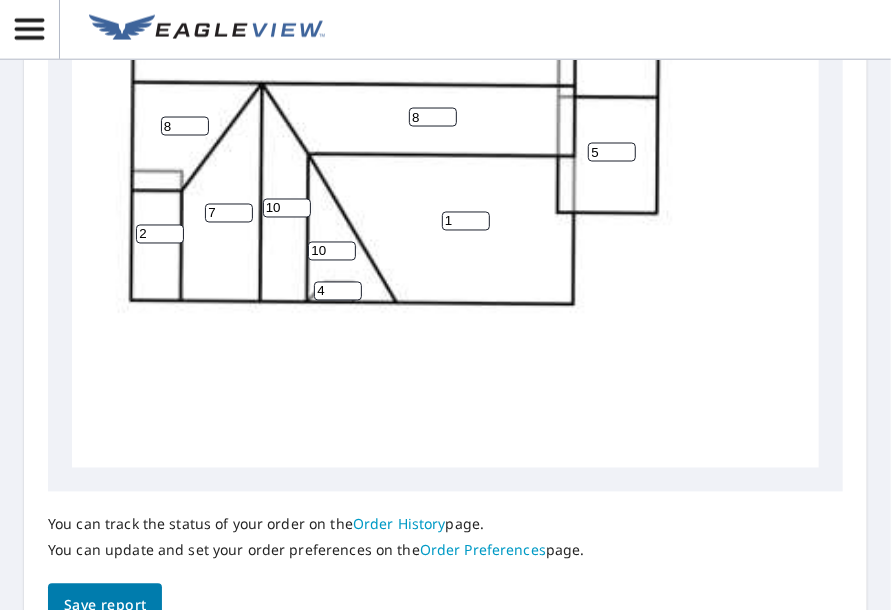 click on "4" at bounding box center [338, 291] 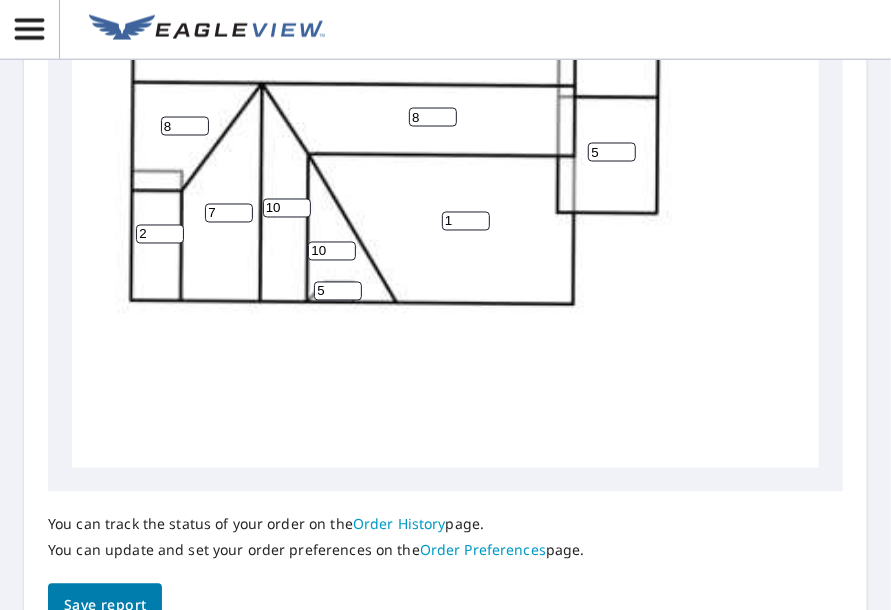 click on "5" at bounding box center [338, 291] 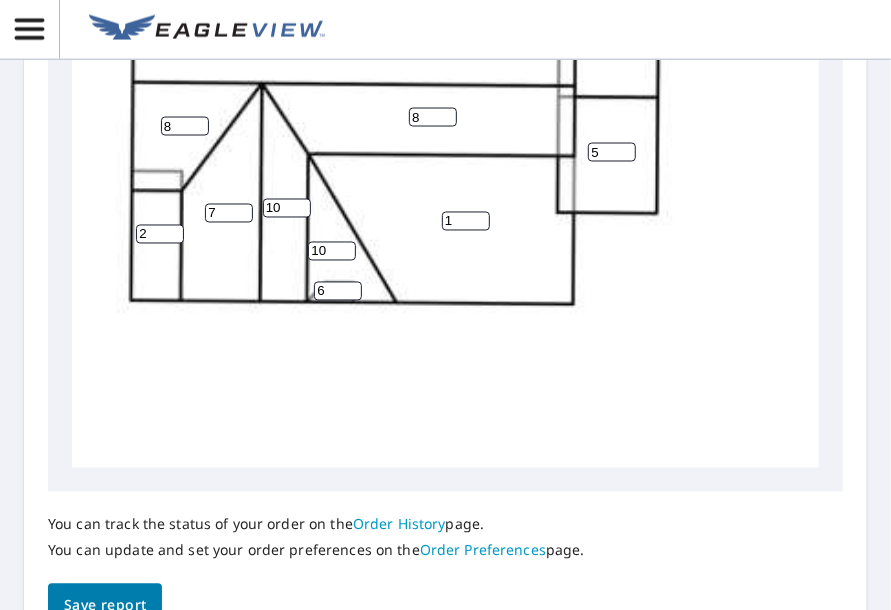 click on "6" at bounding box center (338, 291) 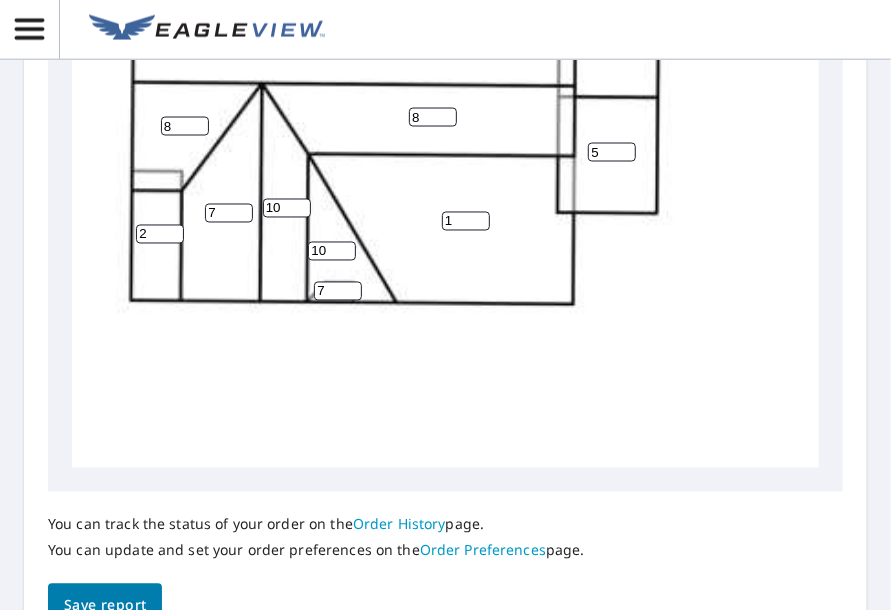 click on "7" at bounding box center [338, 291] 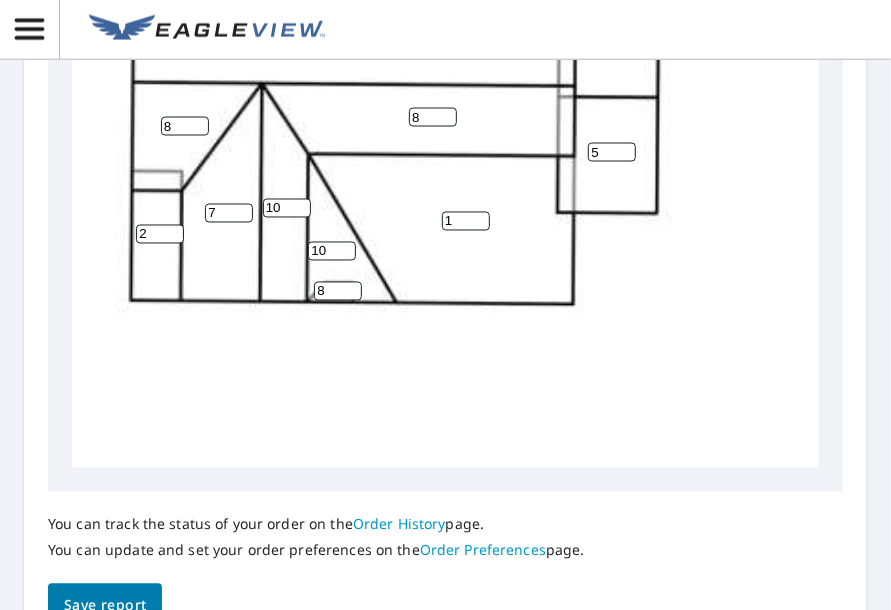 click on "8" at bounding box center [338, 291] 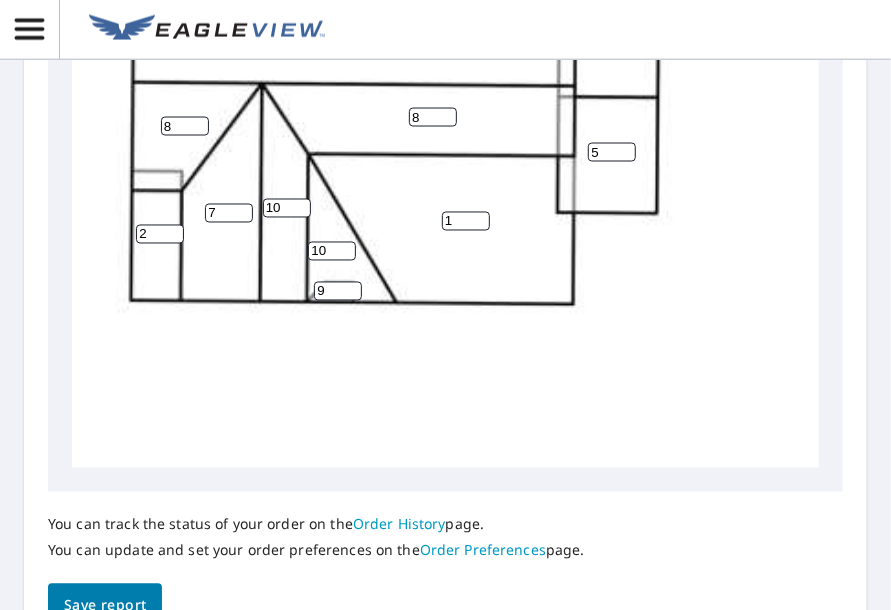 click on "9" at bounding box center [338, 291] 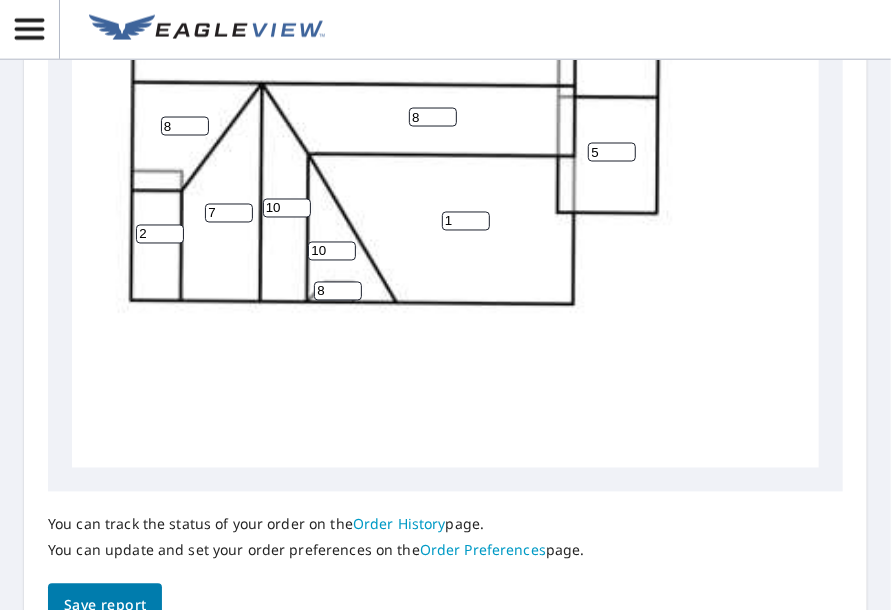 type on "8" 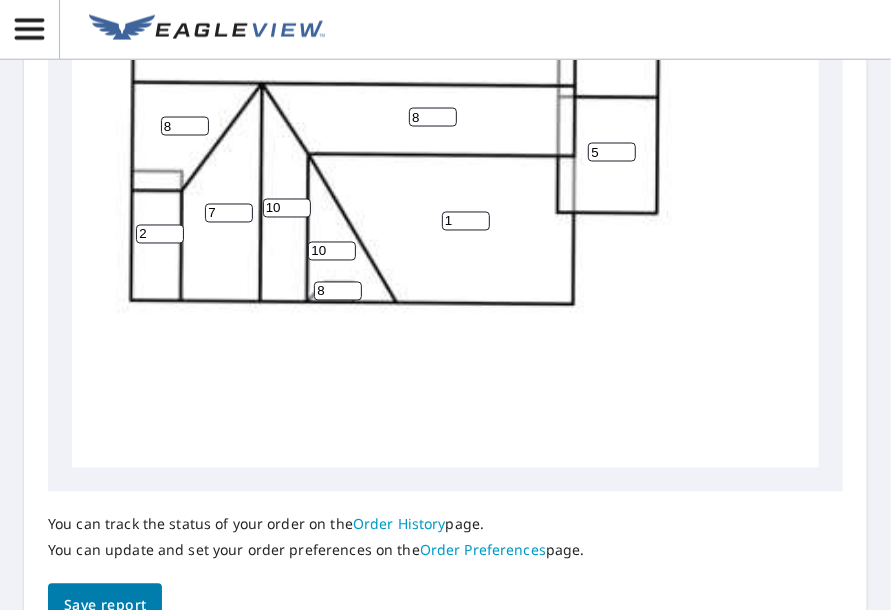 click on "8" at bounding box center (338, 291) 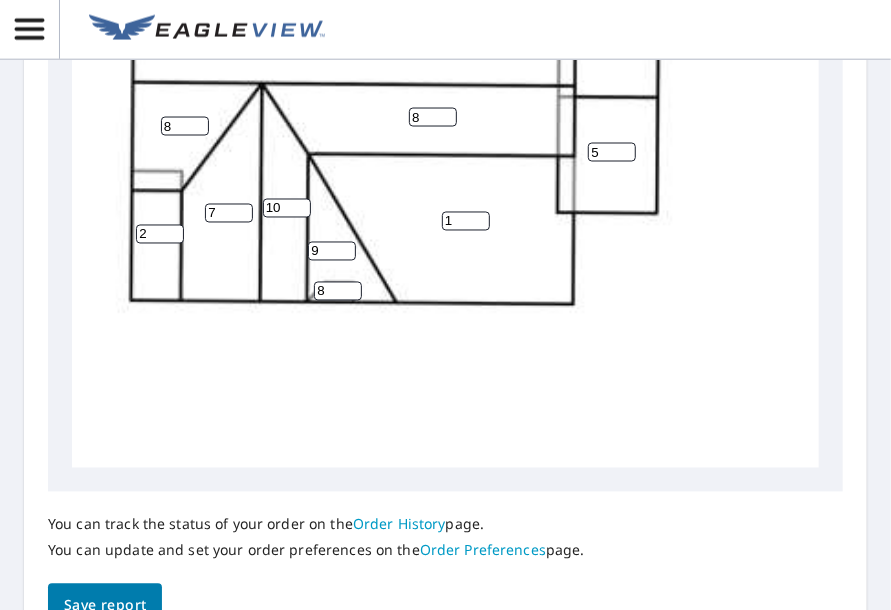 click on "9" at bounding box center (332, 251) 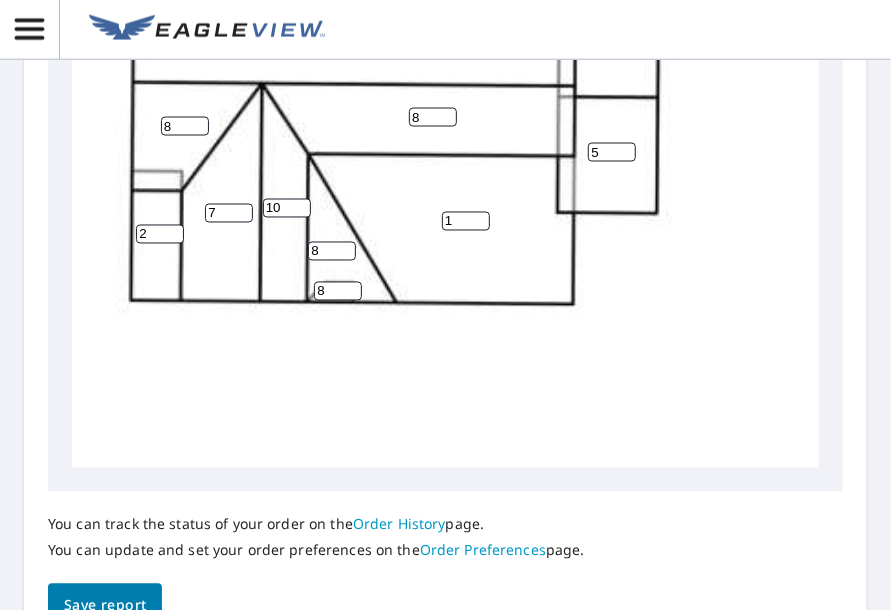 type on "8" 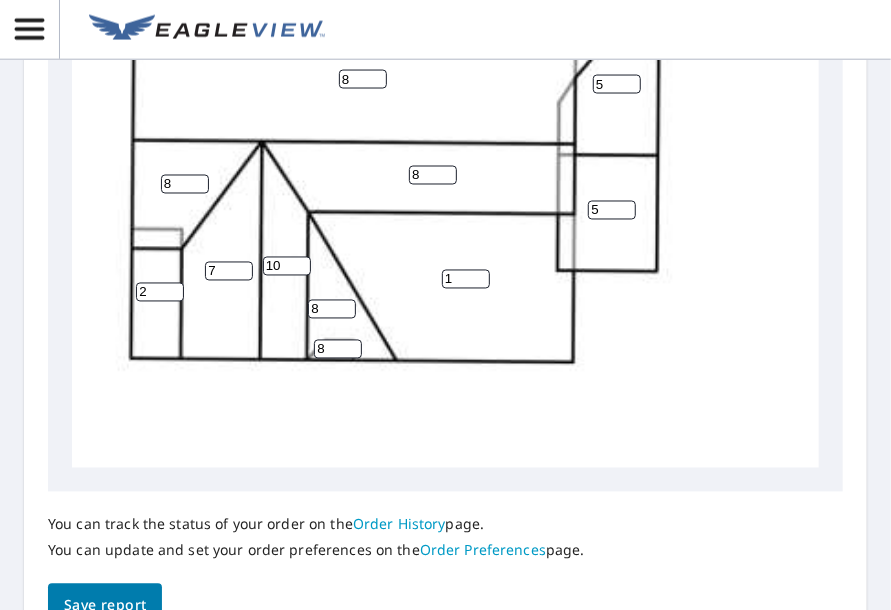 scroll, scrollTop: 0, scrollLeft: 0, axis: both 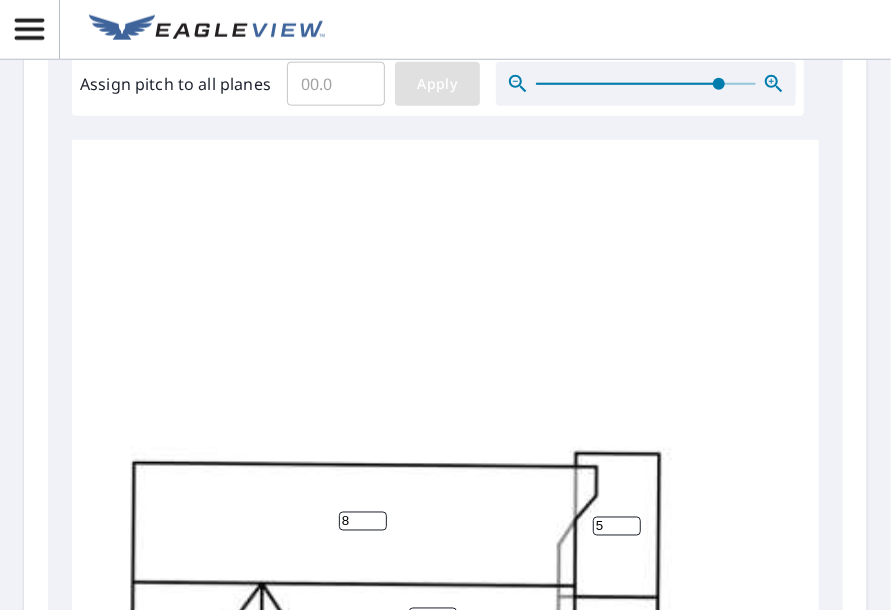 click on "Apply" at bounding box center [437, 84] 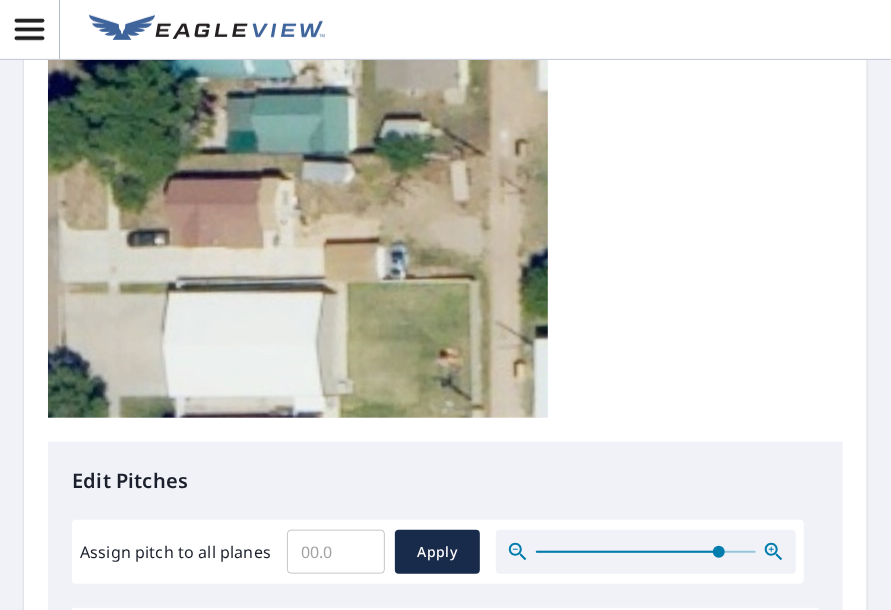 scroll, scrollTop: 800, scrollLeft: 0, axis: vertical 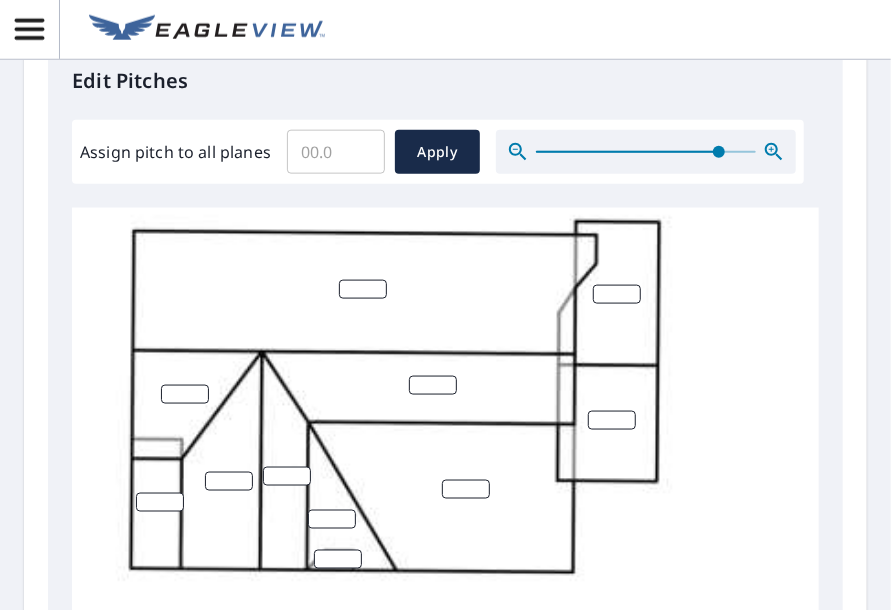 click on "Assign pitch to all planes" at bounding box center [336, 152] 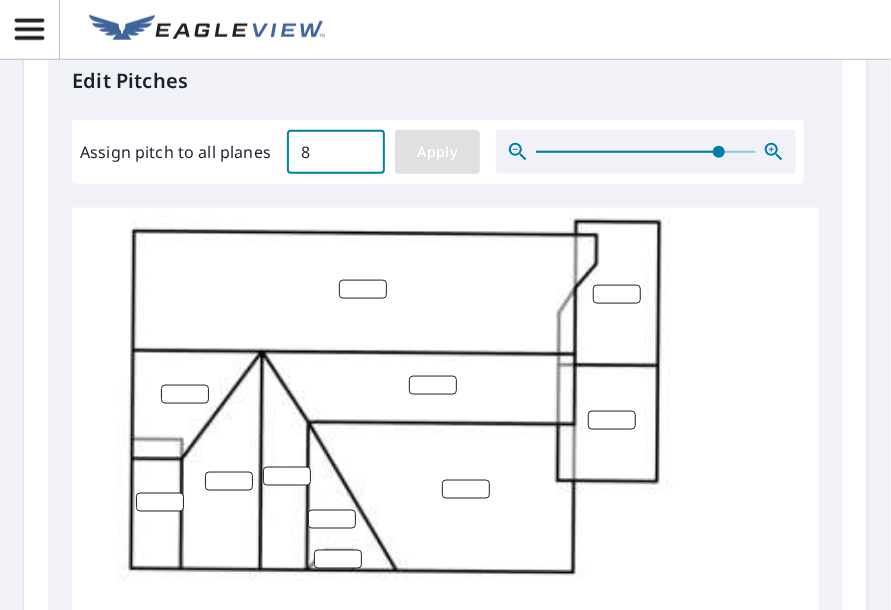 type on "8" 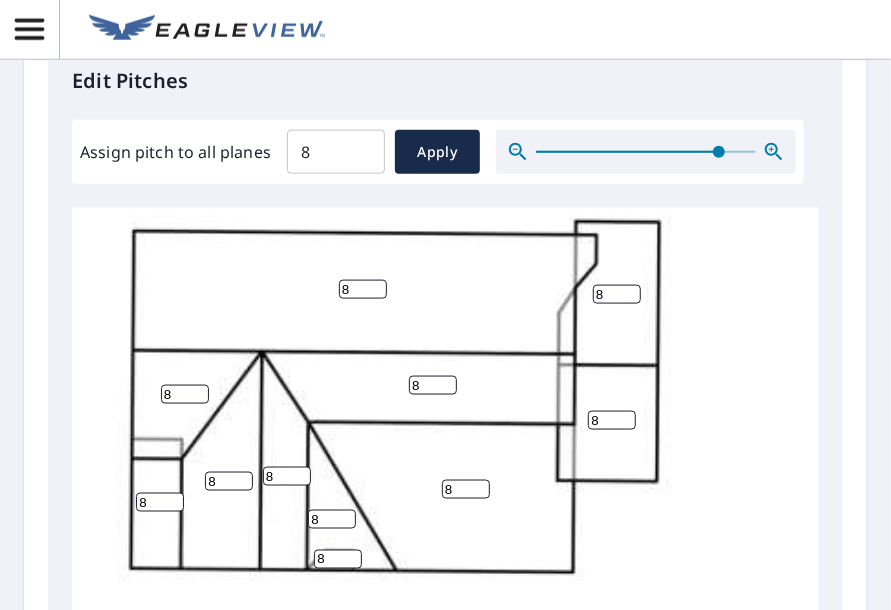 type 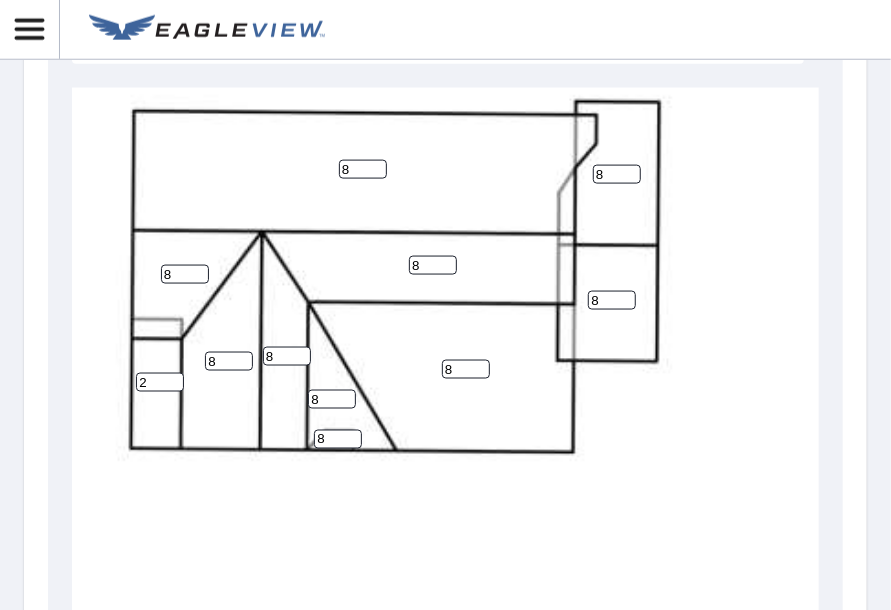 click on "8 8 8 8 8 8 8 8 8 8 8 2 8" at bounding box center [383, 32] 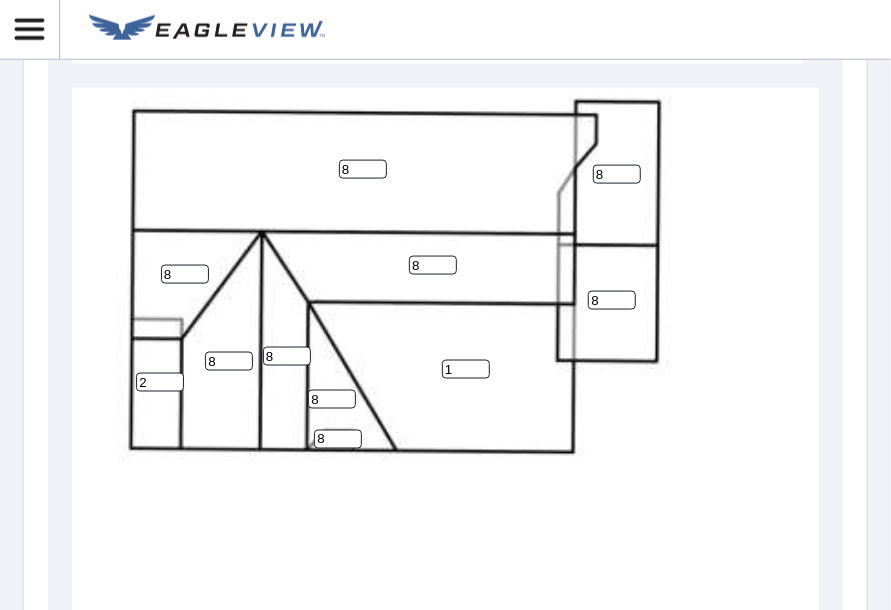 type on "1" 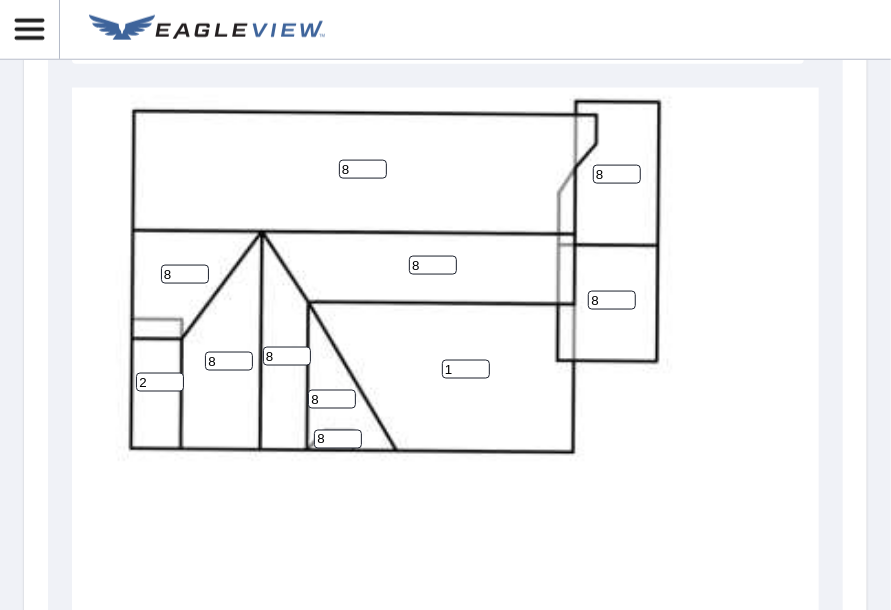 drag, startPoint x: 603, startPoint y: 301, endPoint x: 550, endPoint y: 307, distance: 53.338543 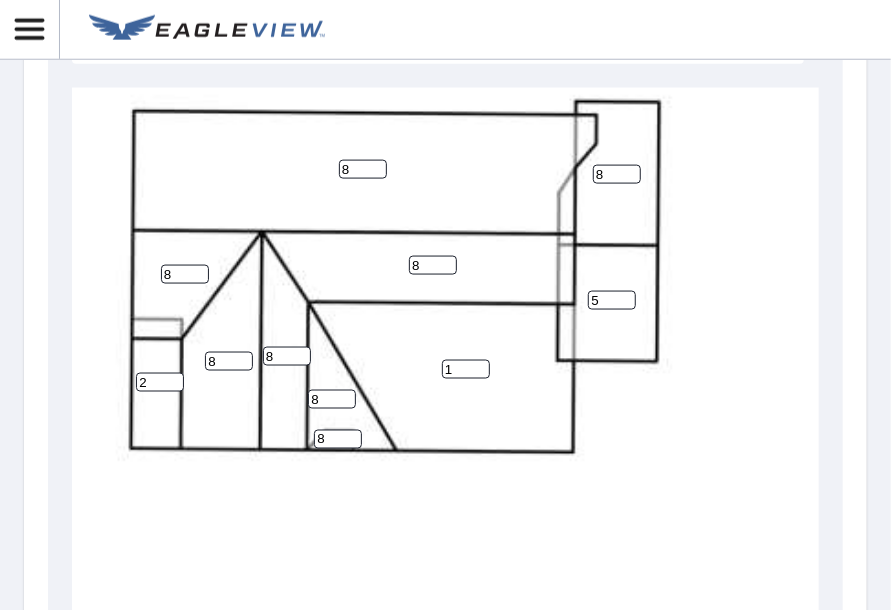 type on "5" 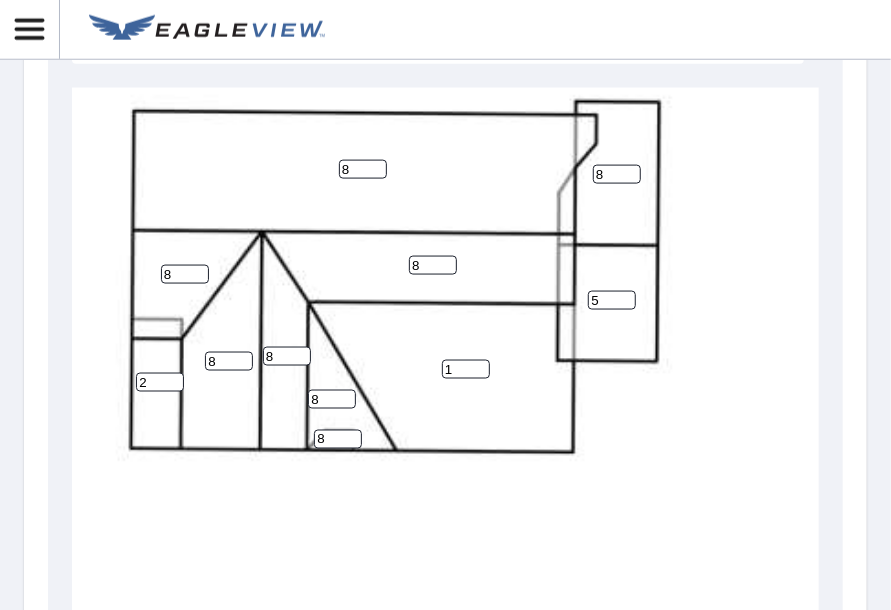 drag, startPoint x: 612, startPoint y: 171, endPoint x: 552, endPoint y: 176, distance: 60.207973 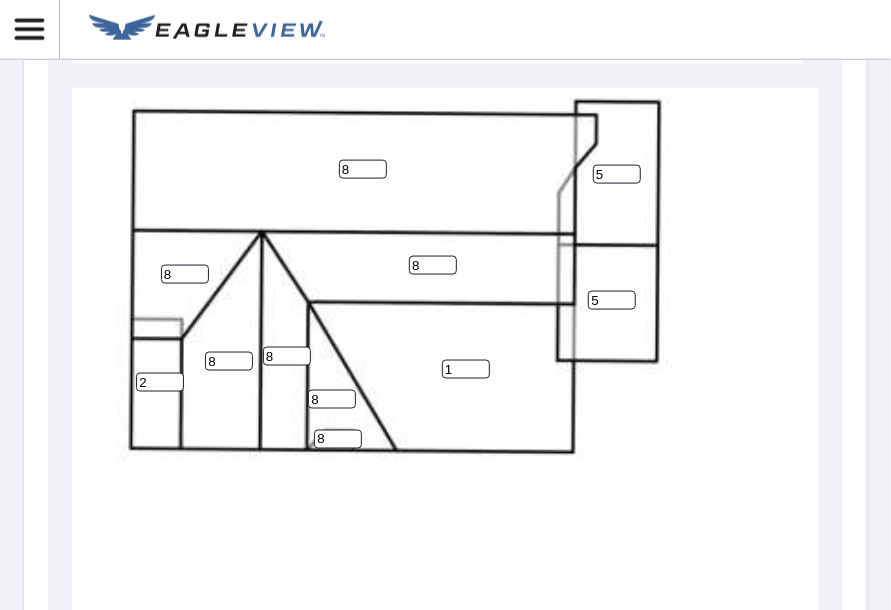 type on "5" 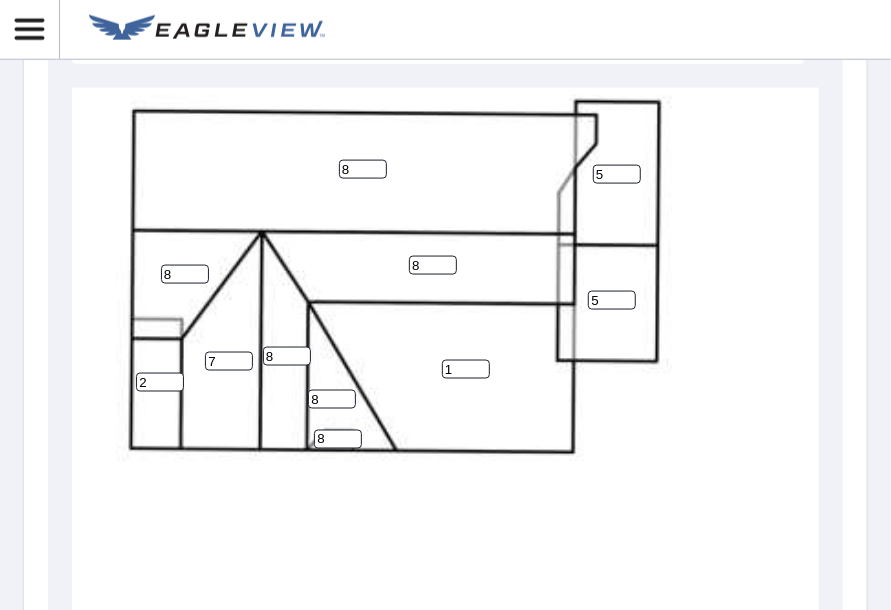 type on "7" 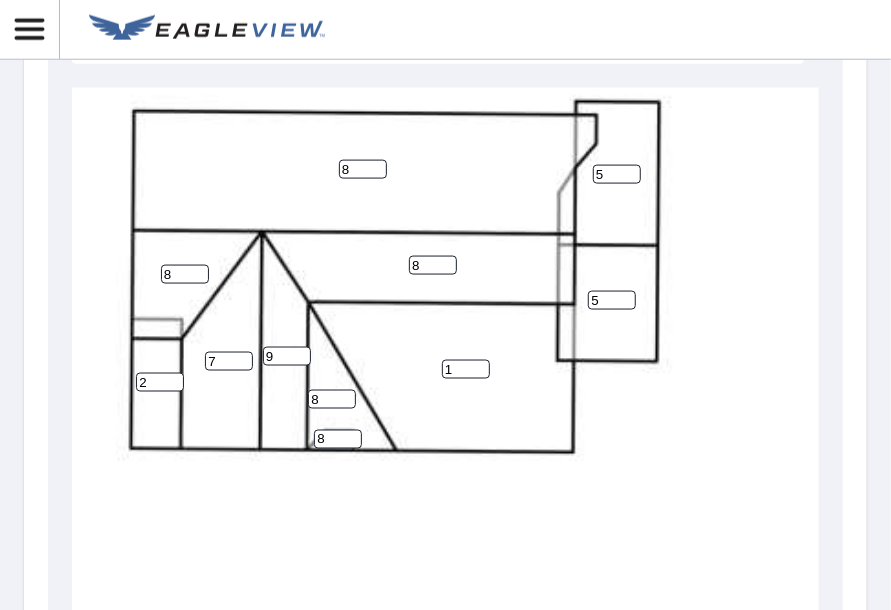 click on "9" at bounding box center [287, 356] 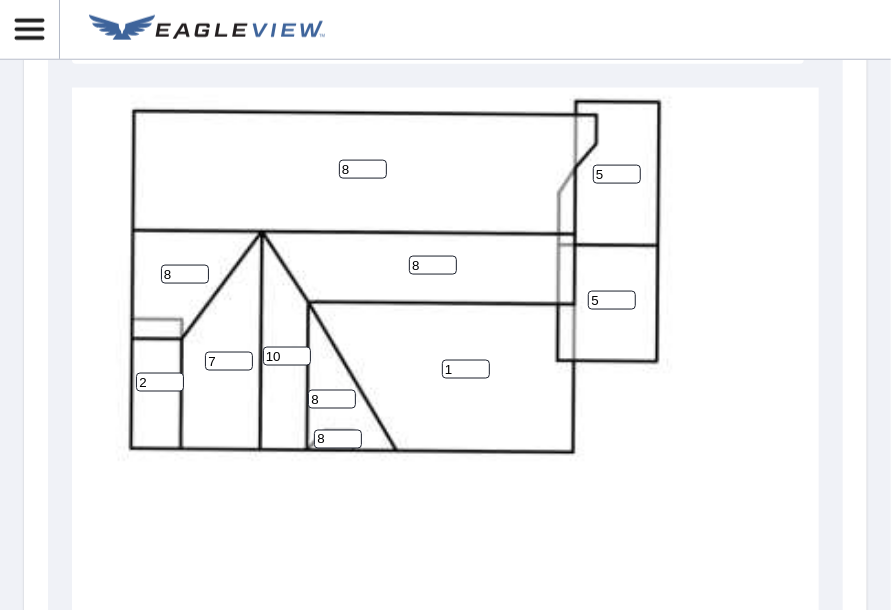 type on "10" 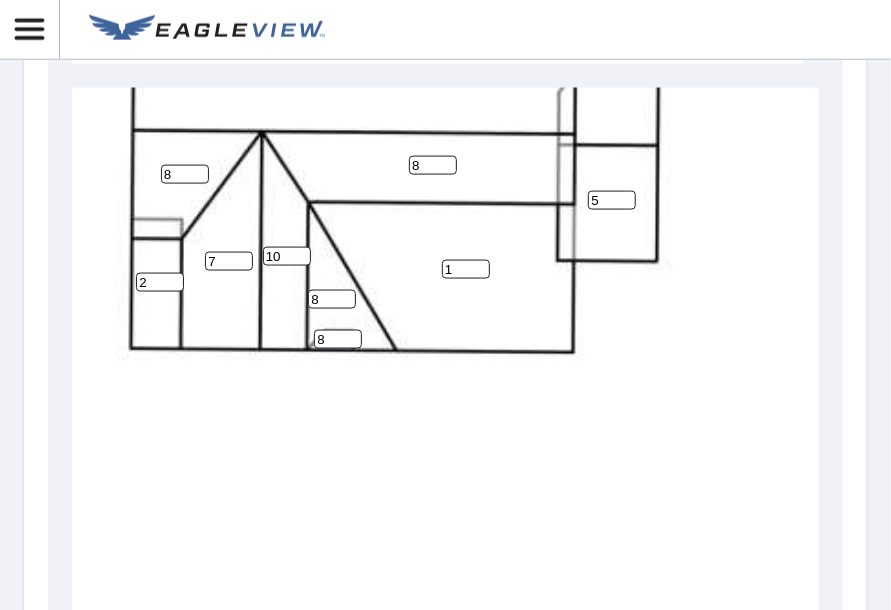 scroll, scrollTop: 542, scrollLeft: 0, axis: vertical 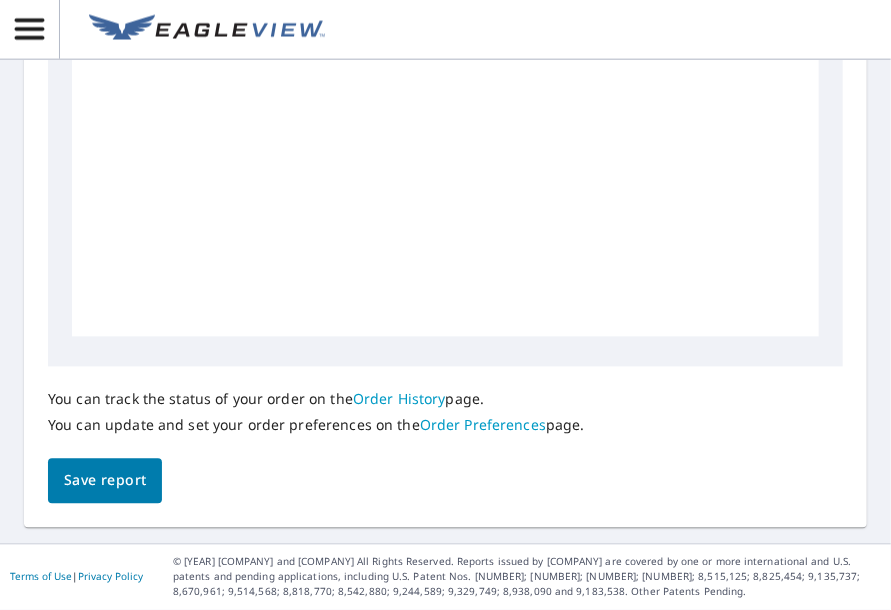 click on "Save report" at bounding box center [105, 481] 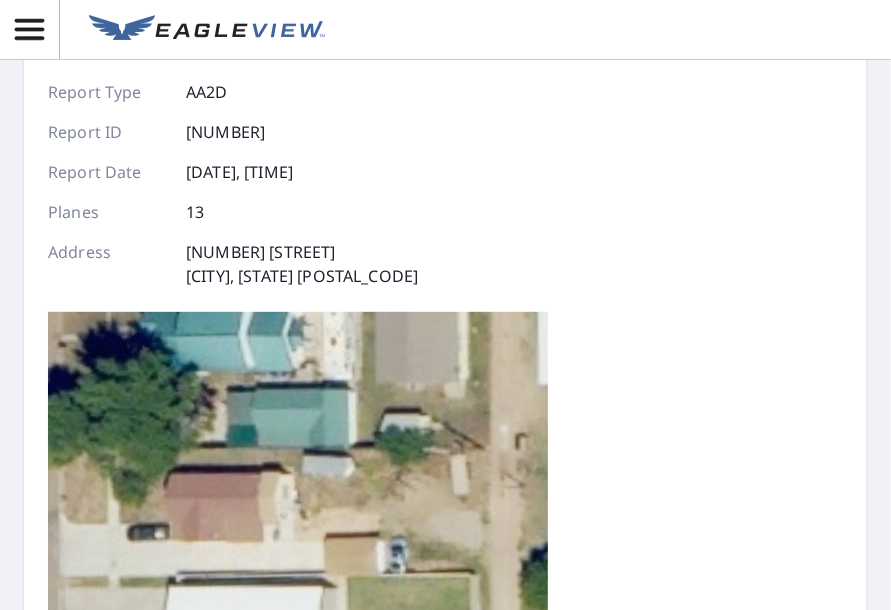 scroll, scrollTop: 0, scrollLeft: 0, axis: both 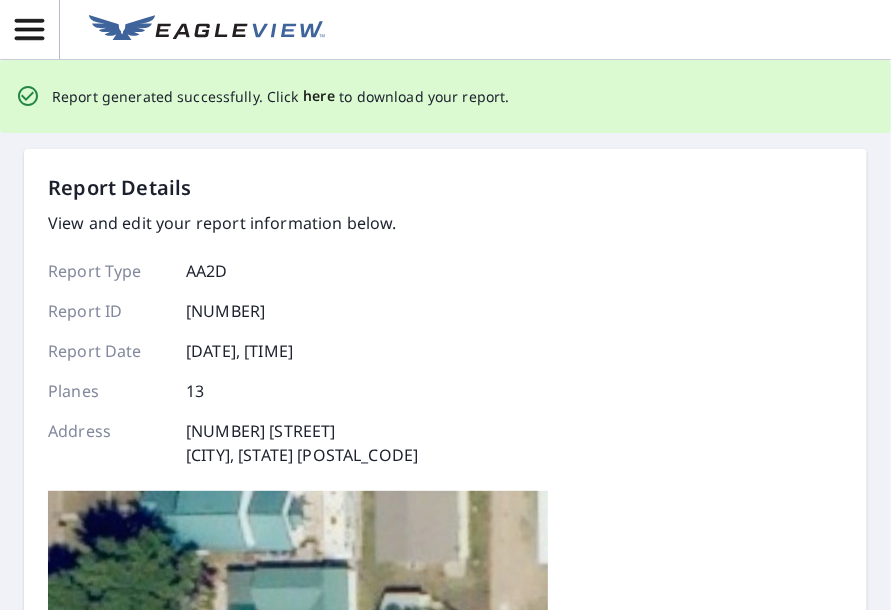 click on "here" at bounding box center (319, 96) 